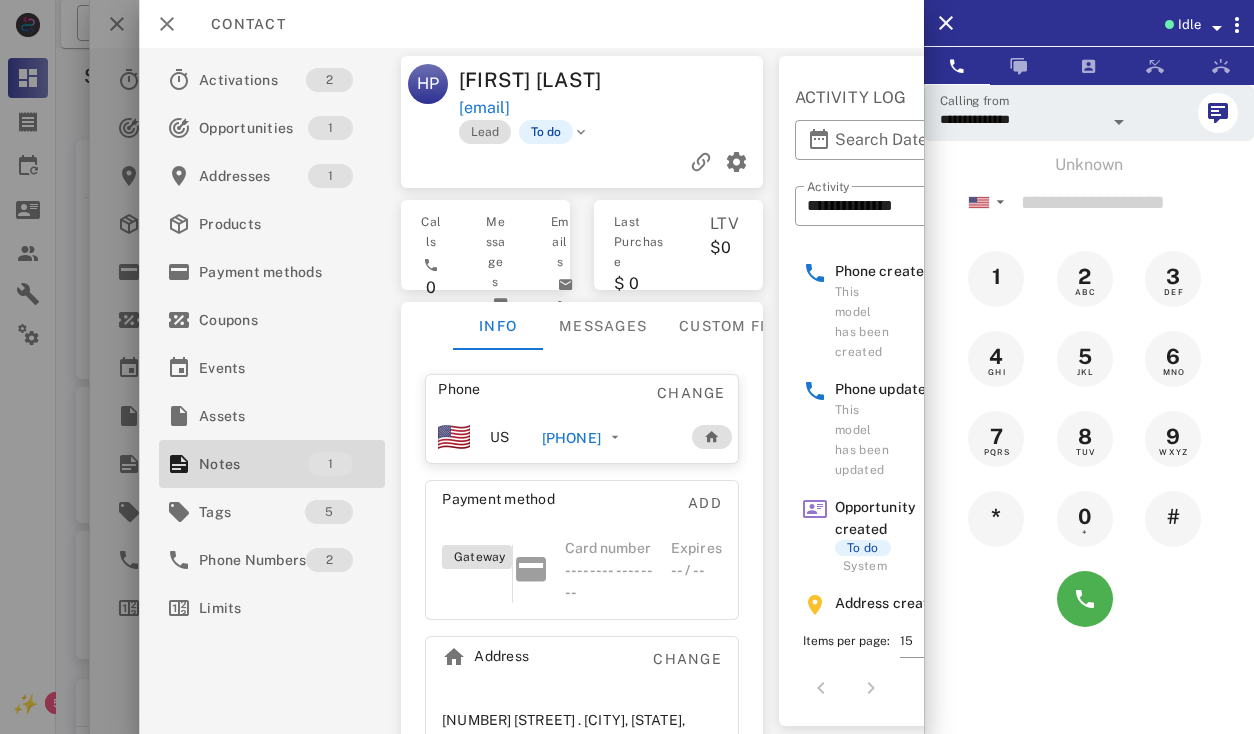 scroll, scrollTop: 0, scrollLeft: 0, axis: both 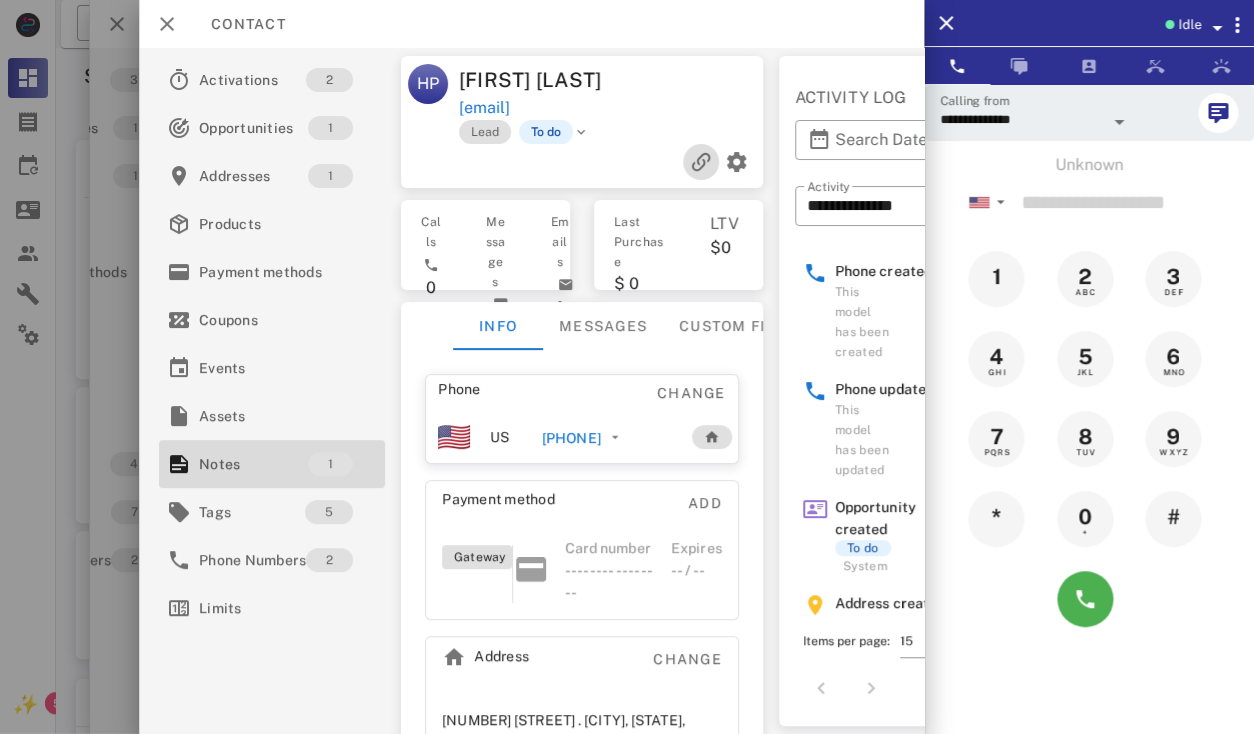 click at bounding box center [700, 162] 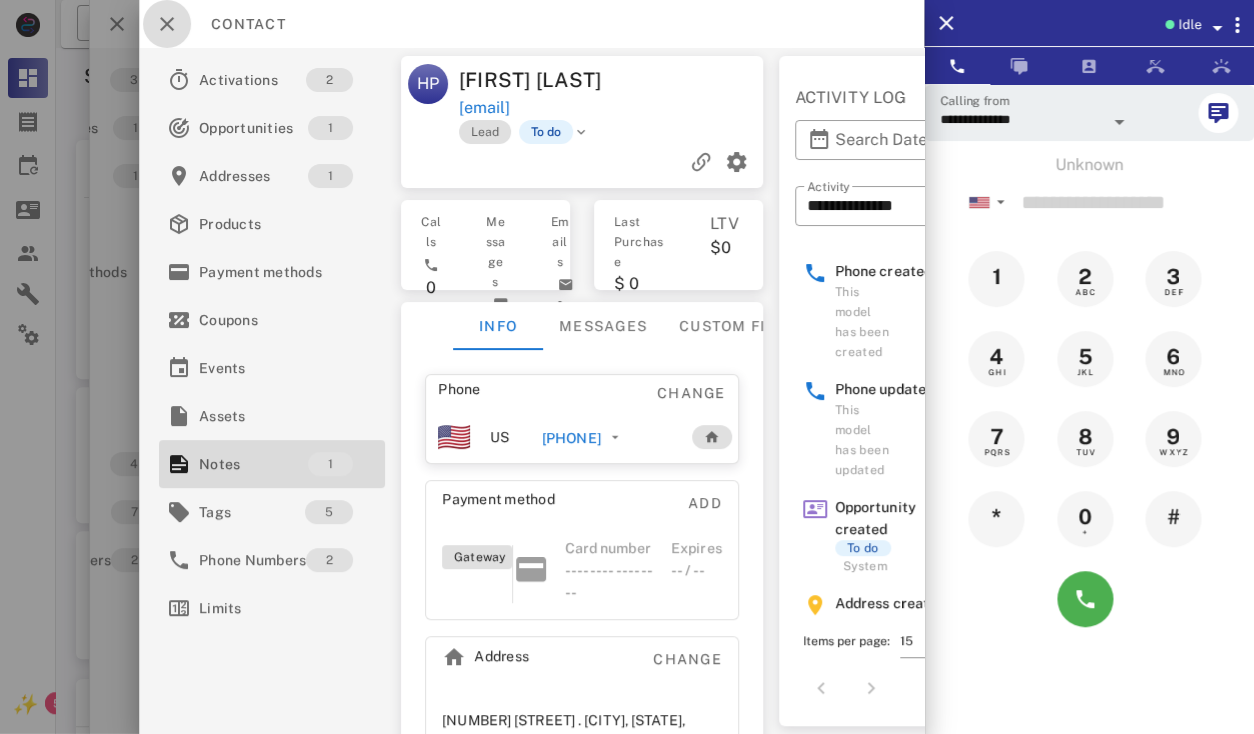 click at bounding box center [167, 24] 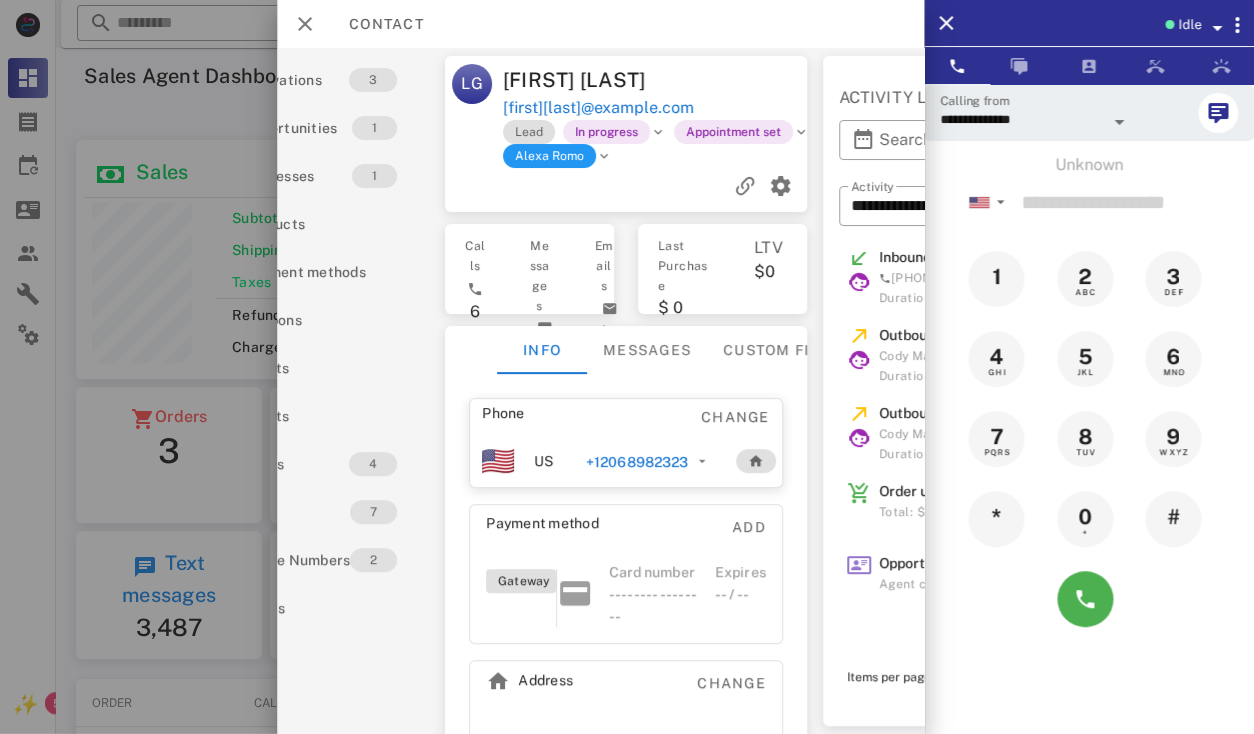 scroll, scrollTop: 0, scrollLeft: 91, axis: horizontal 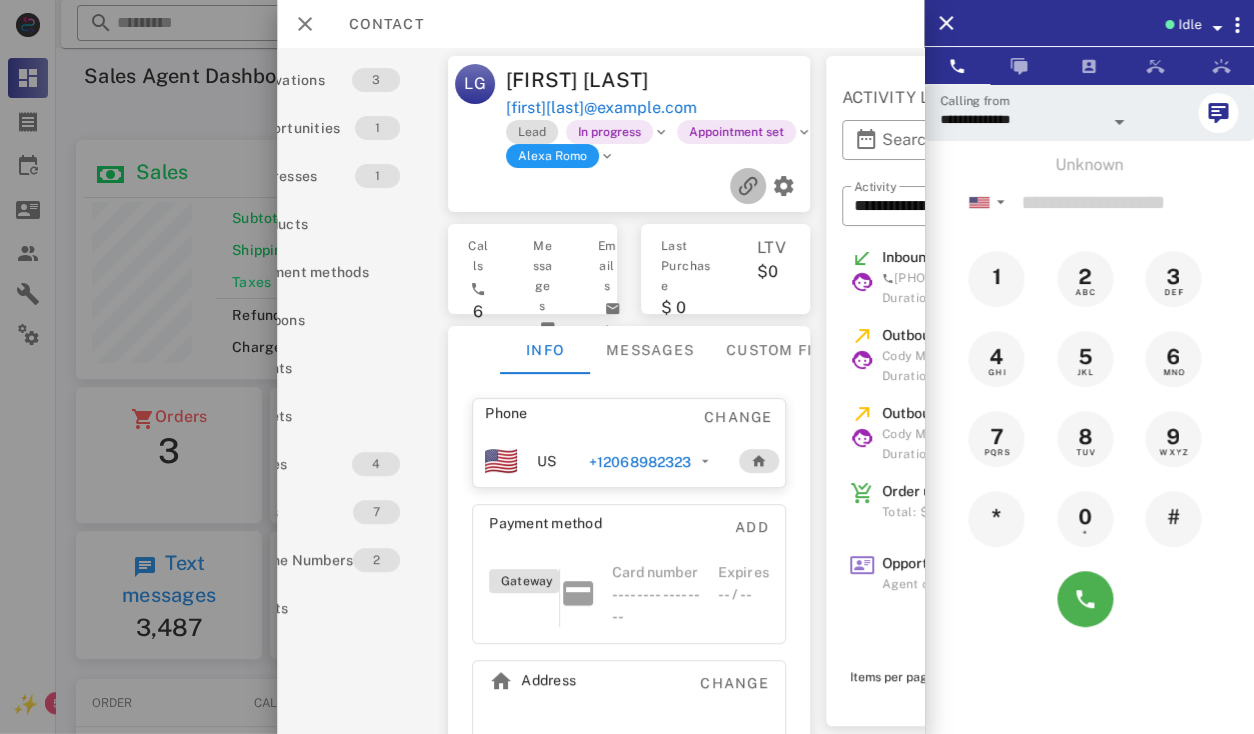 click at bounding box center [748, 186] 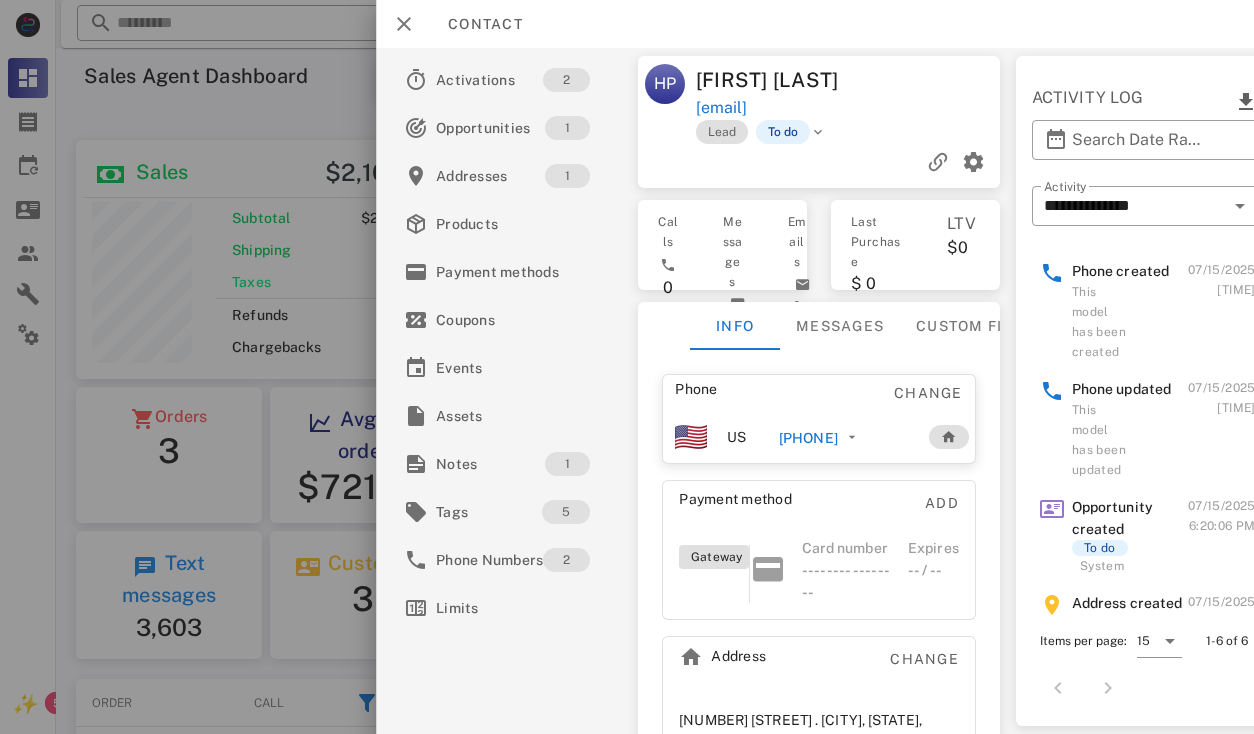 scroll, scrollTop: 0, scrollLeft: 0, axis: both 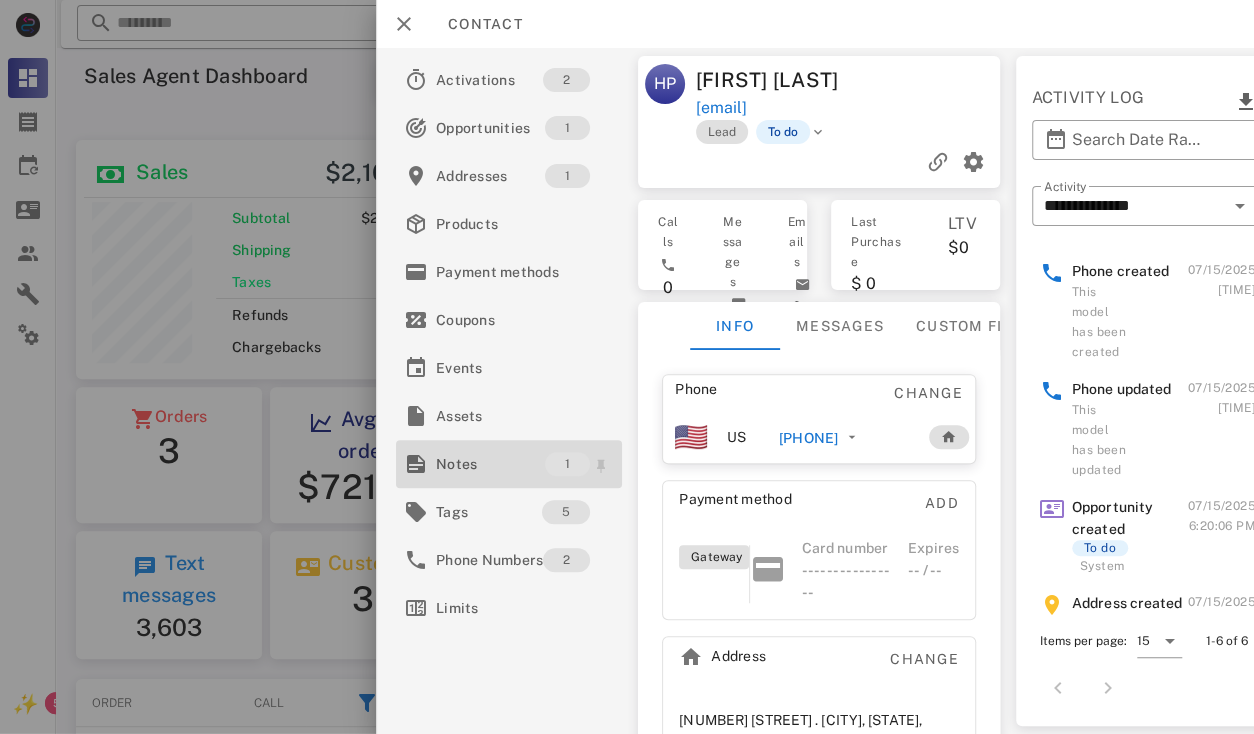 click on "Notes" at bounding box center [490, 464] 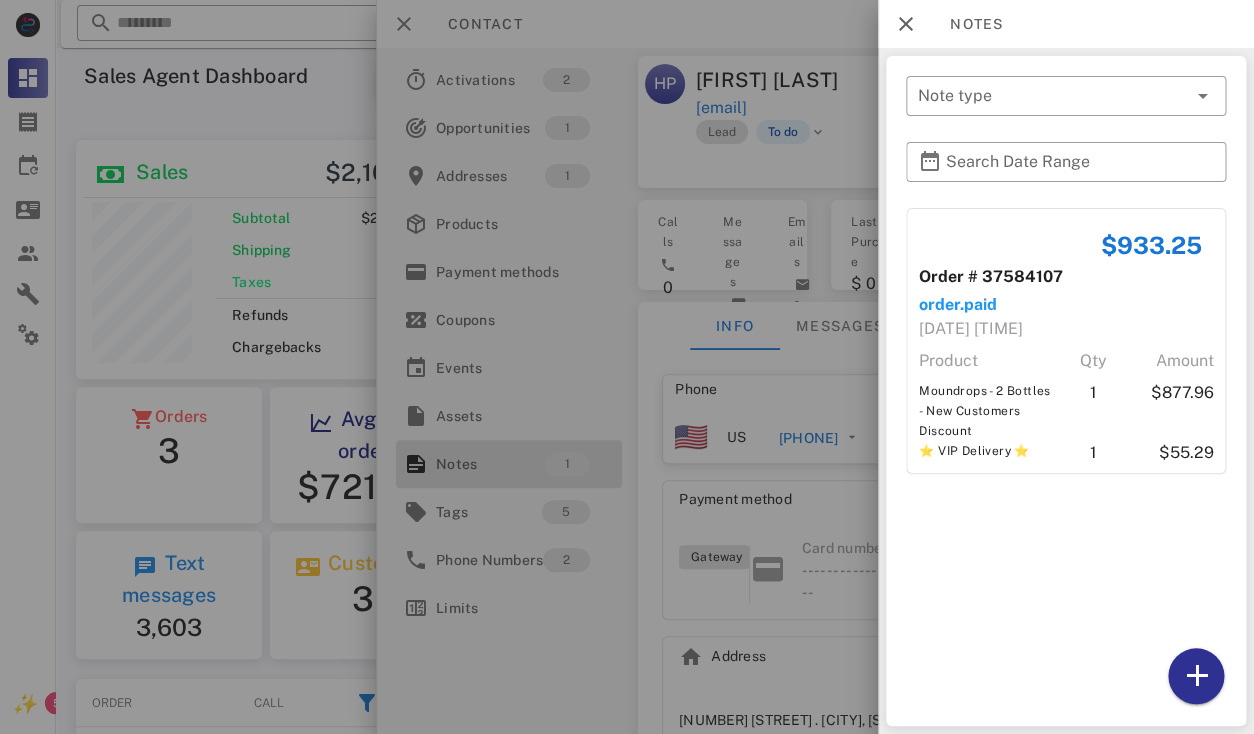 click at bounding box center (627, 367) 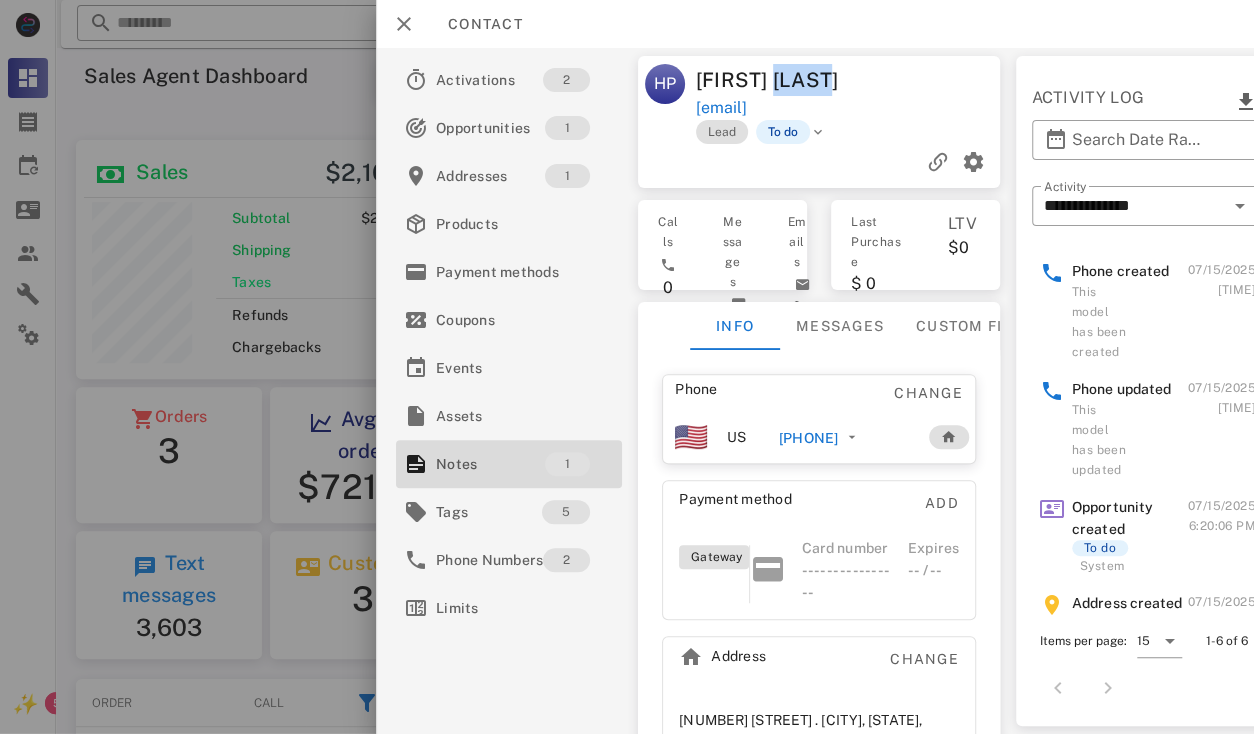 click on "Harriet Prato" at bounding box center (773, 80) 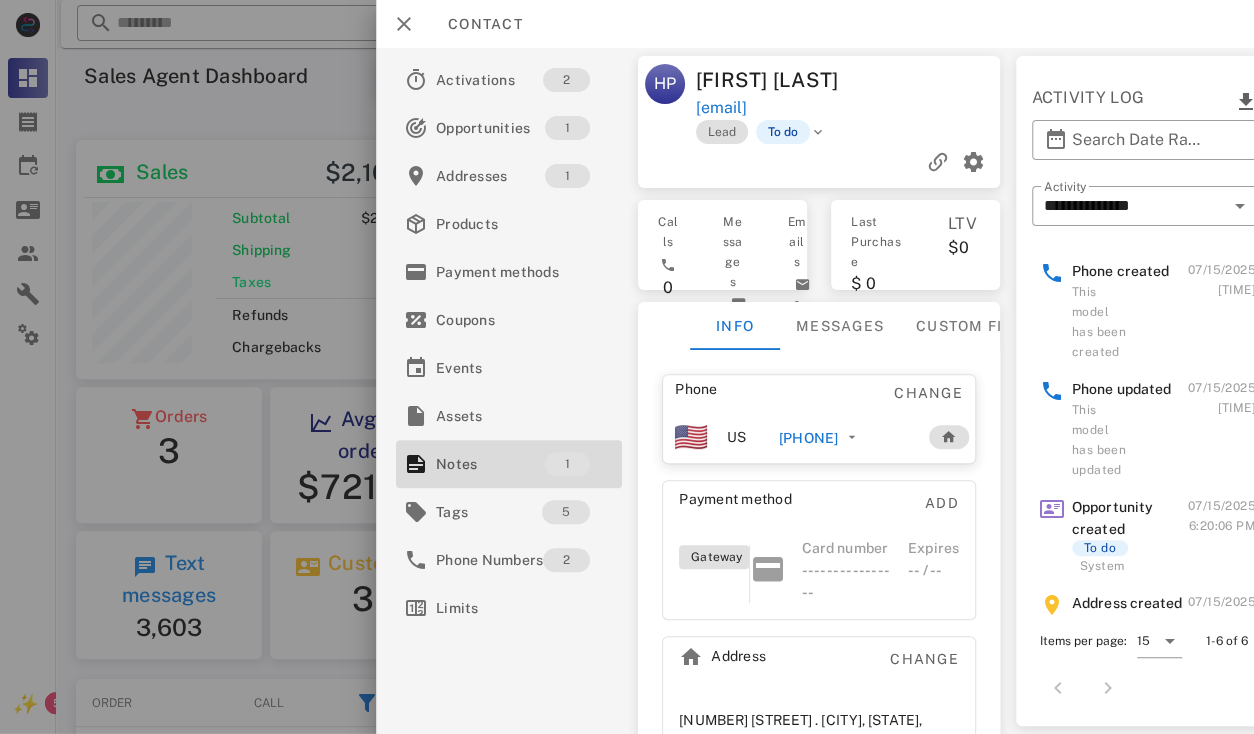 click on "Harriet Prato" at bounding box center (773, 80) 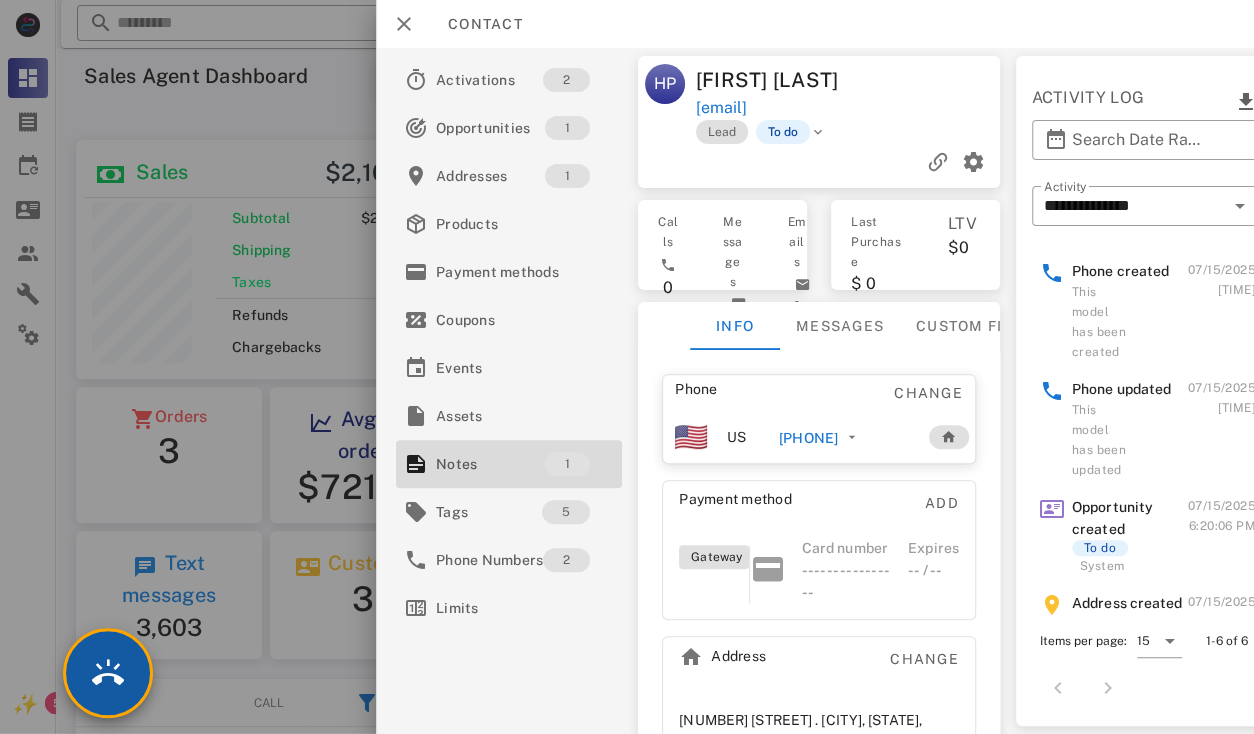click at bounding box center (108, 673) 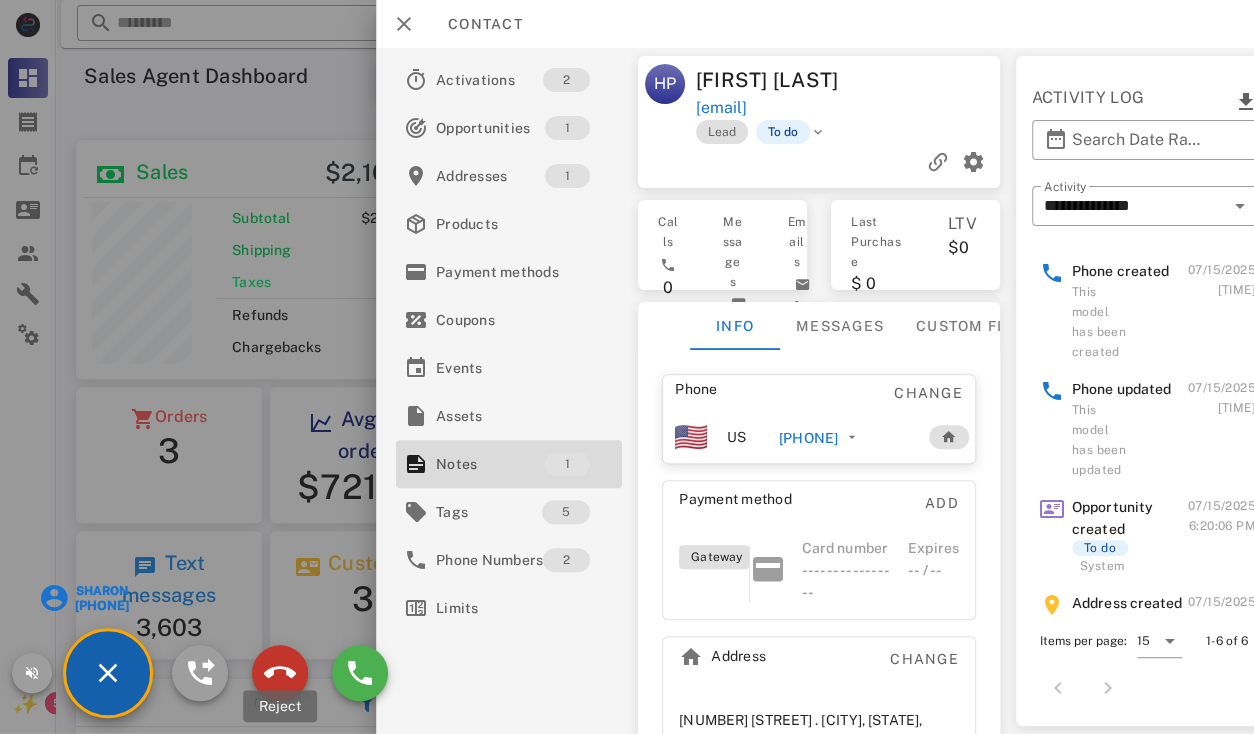 click at bounding box center (280, 673) 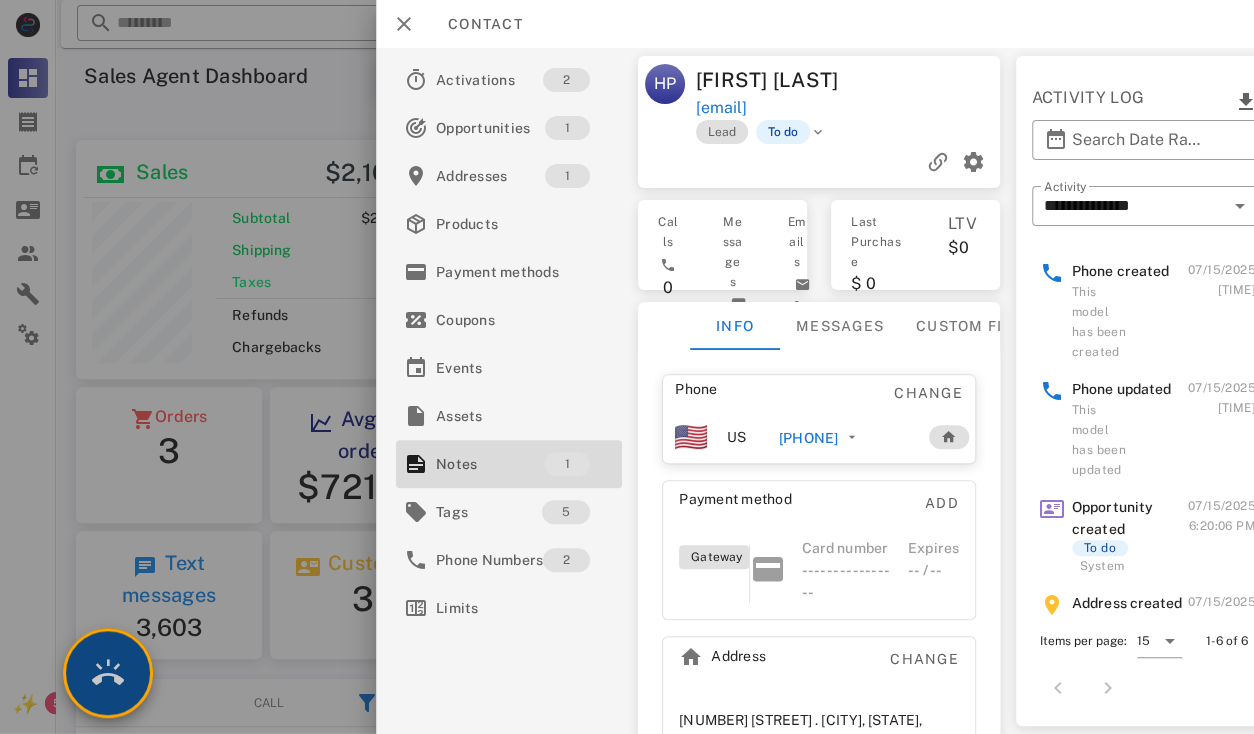 click at bounding box center (108, 673) 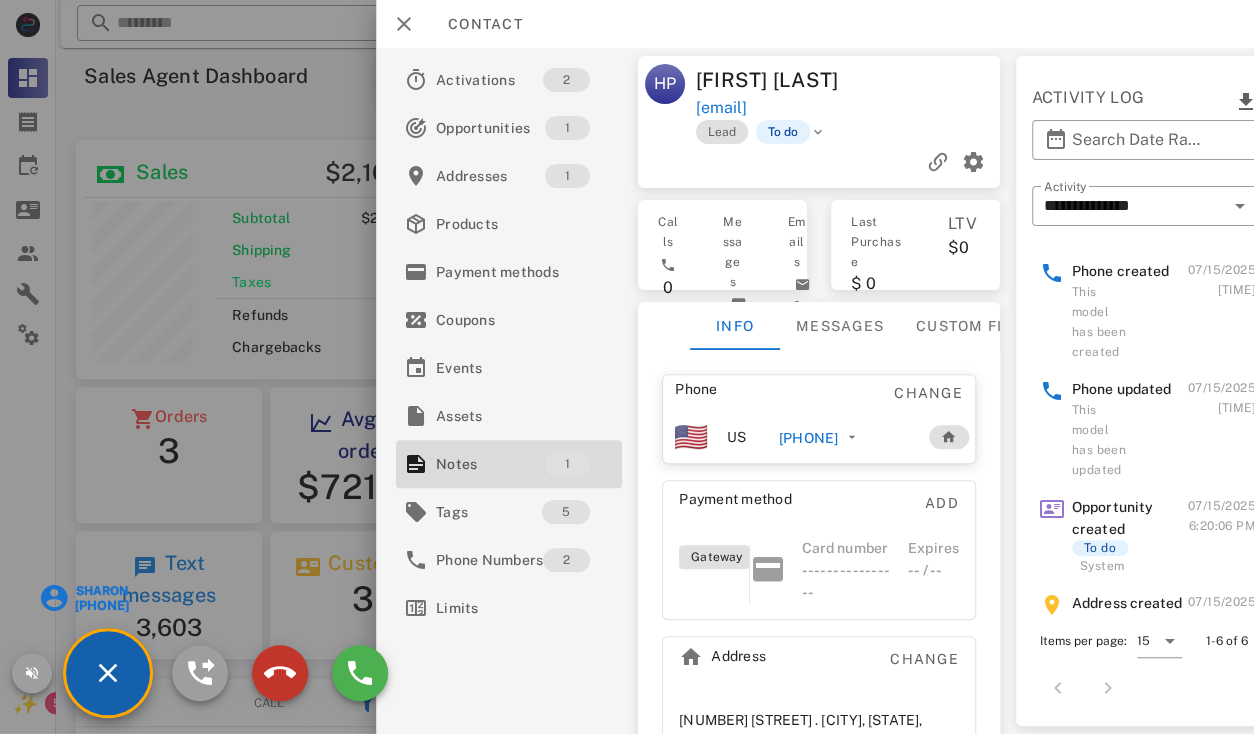 click at bounding box center (280, 673) 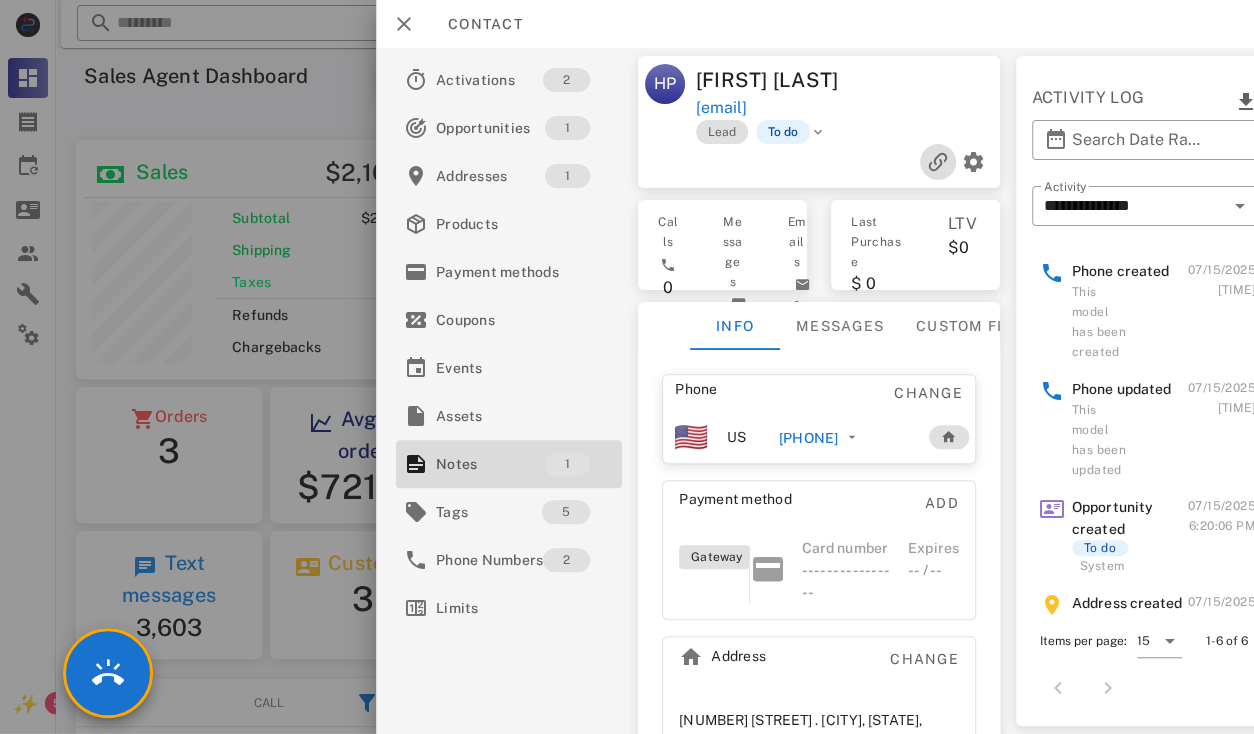 click at bounding box center [938, 162] 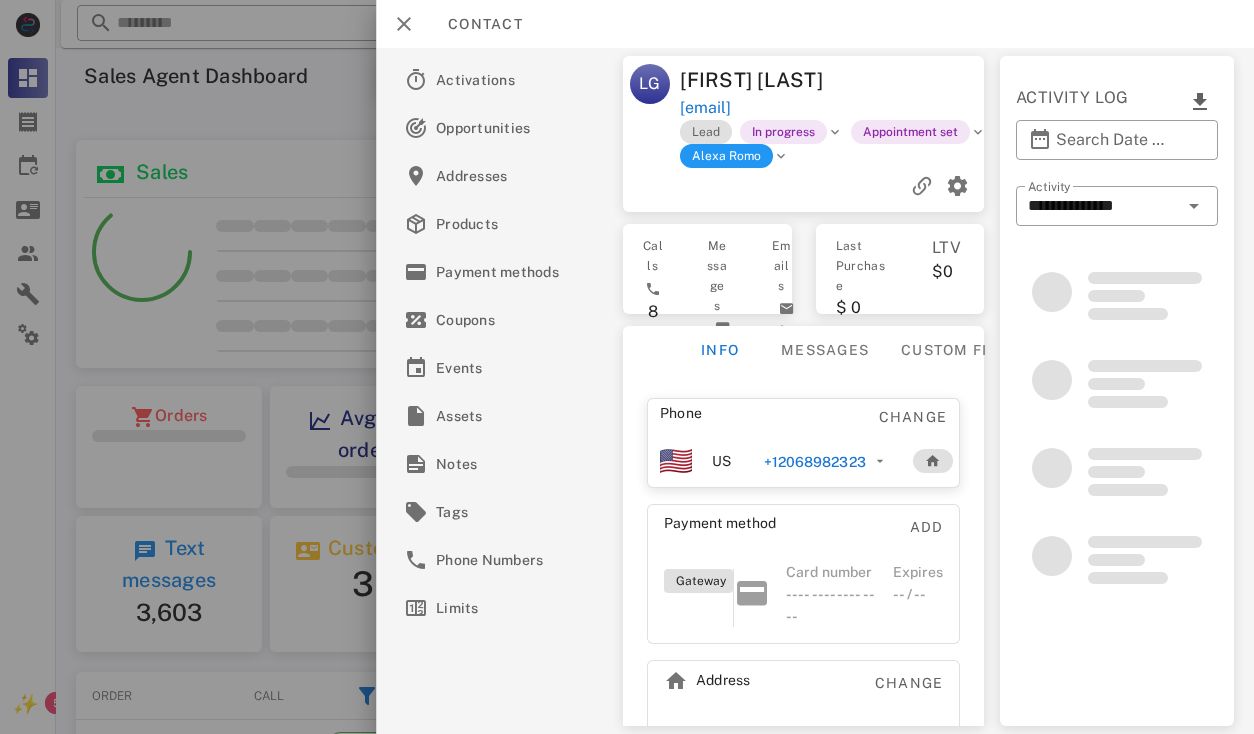 scroll, scrollTop: 0, scrollLeft: 0, axis: both 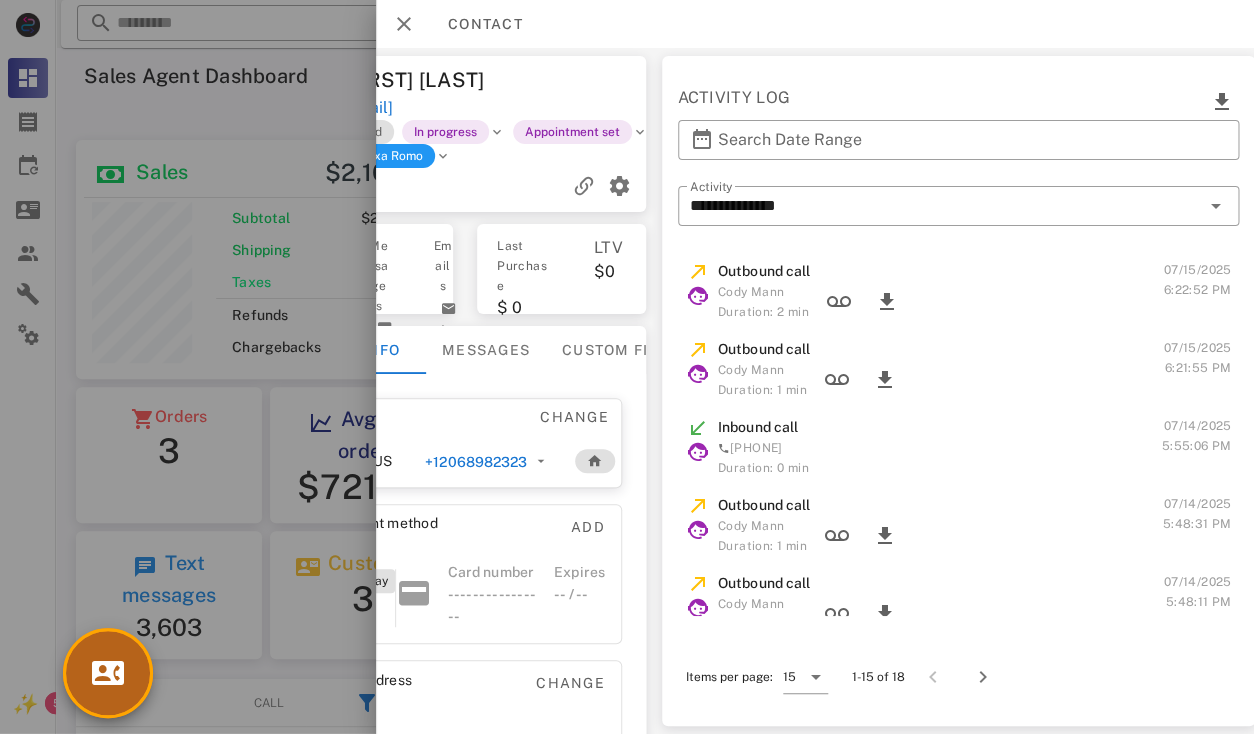 click at bounding box center [108, 673] 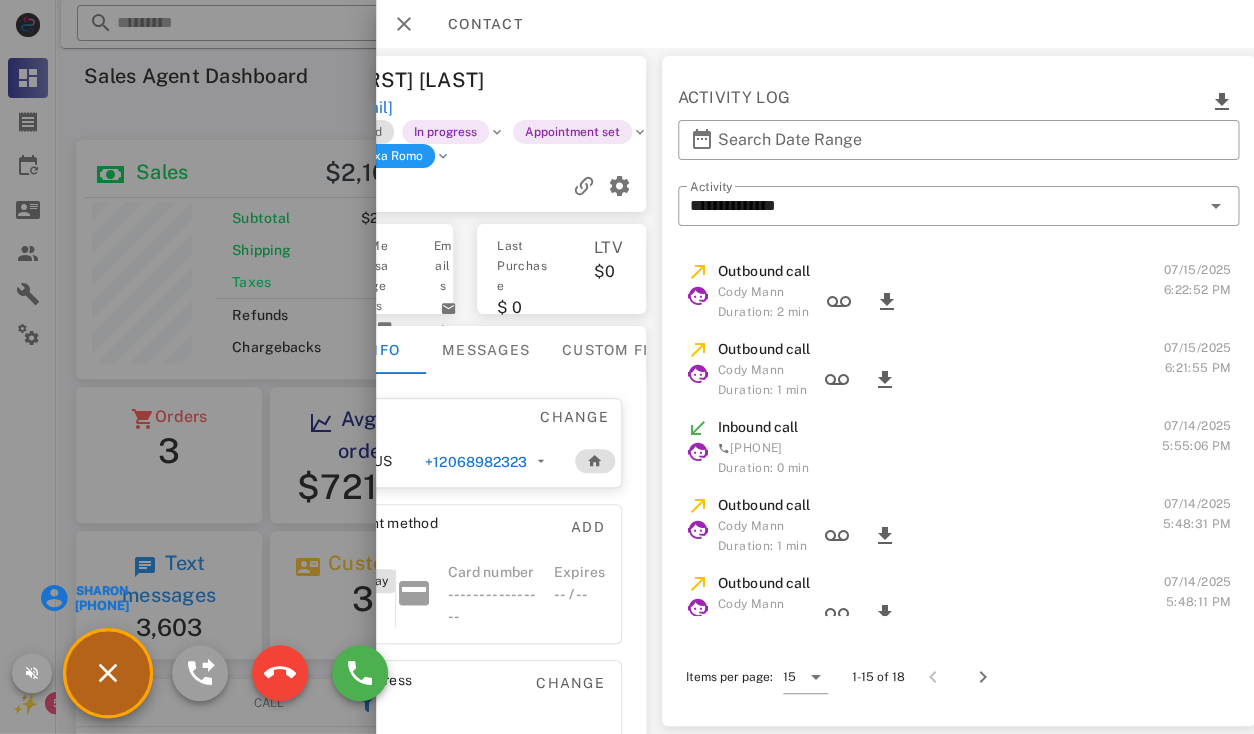 click on "Sharon" at bounding box center (101, 591) 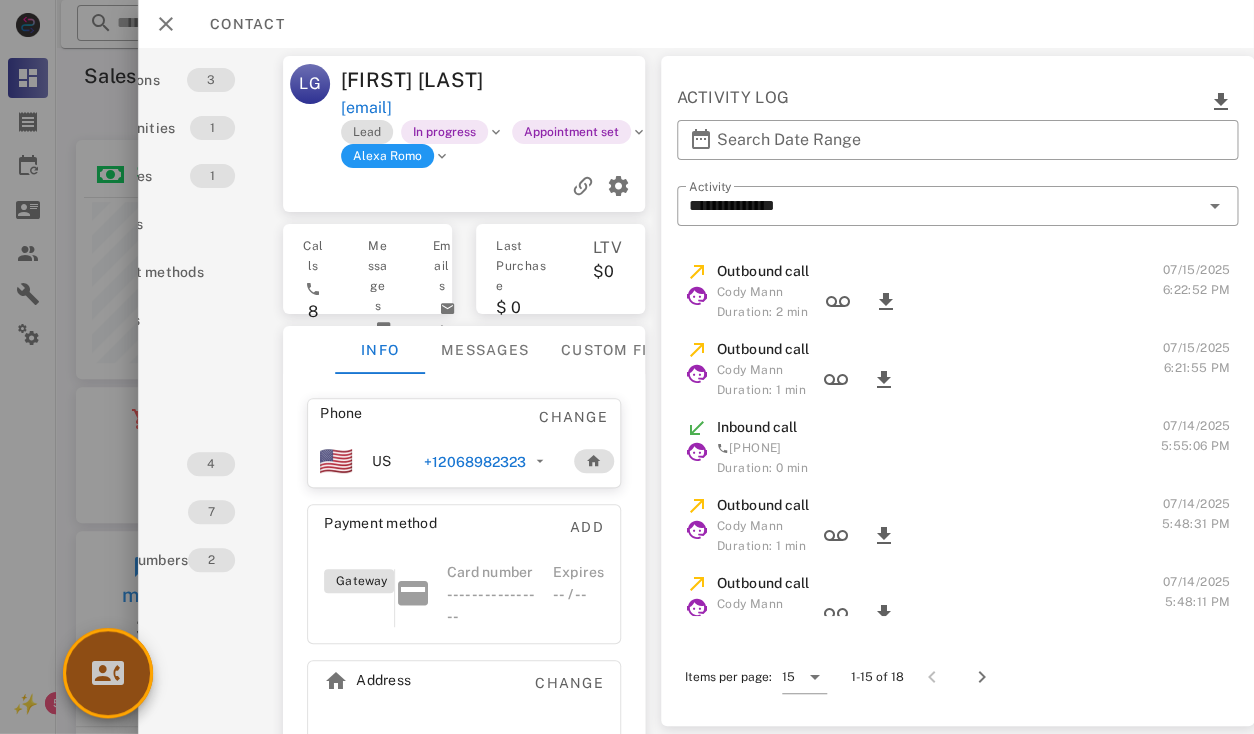 scroll, scrollTop: 0, scrollLeft: 116, axis: horizontal 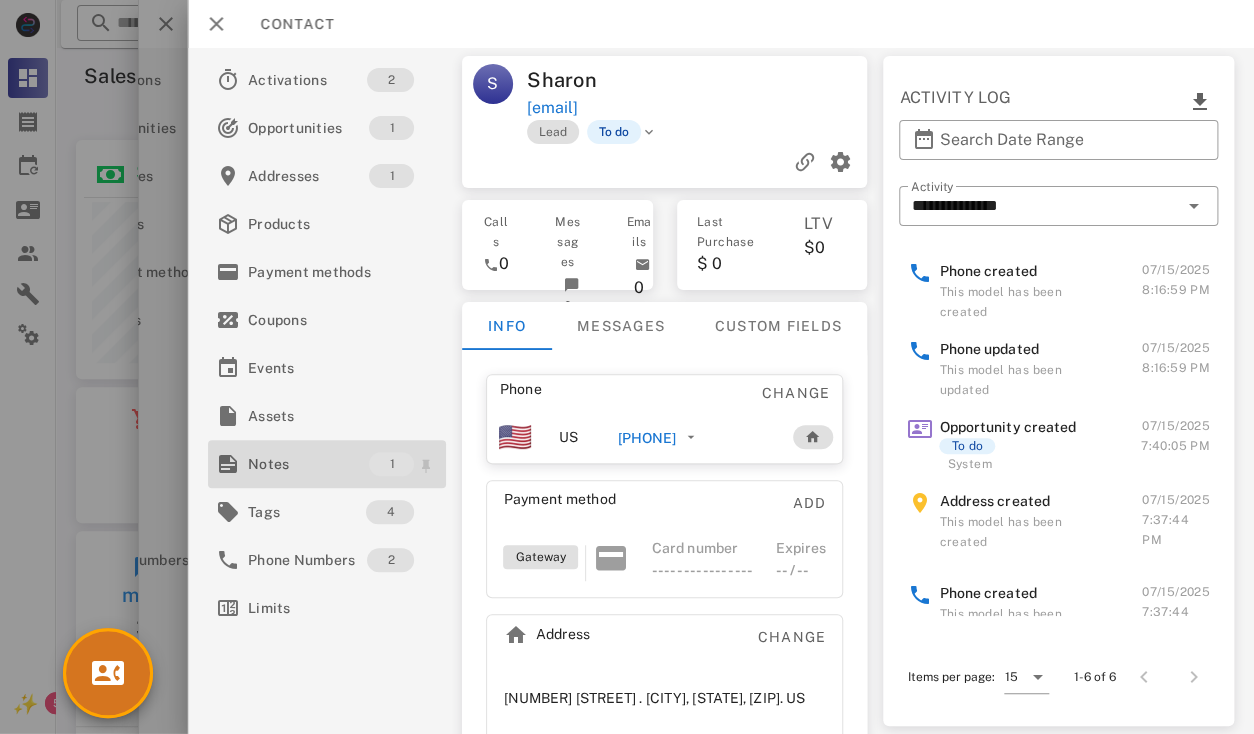 click on "Notes" at bounding box center [308, 464] 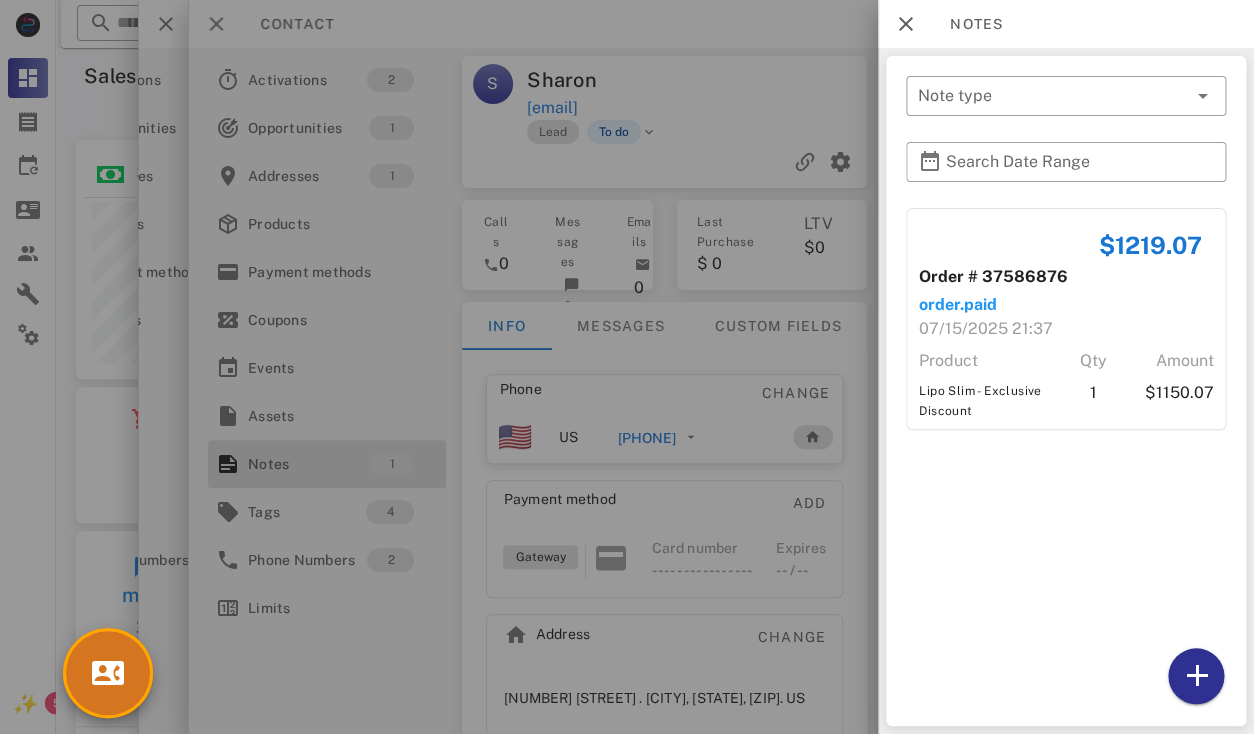 click at bounding box center [627, 367] 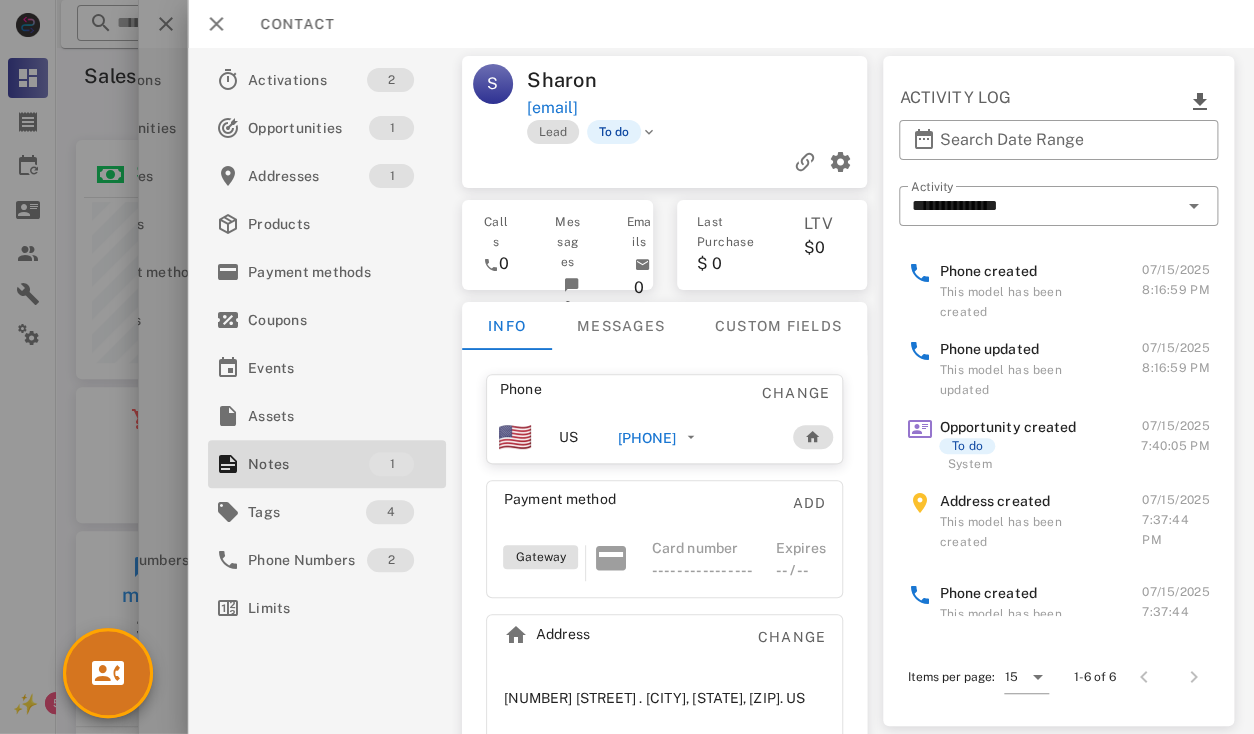 click on "Sharon" at bounding box center [613, 80] 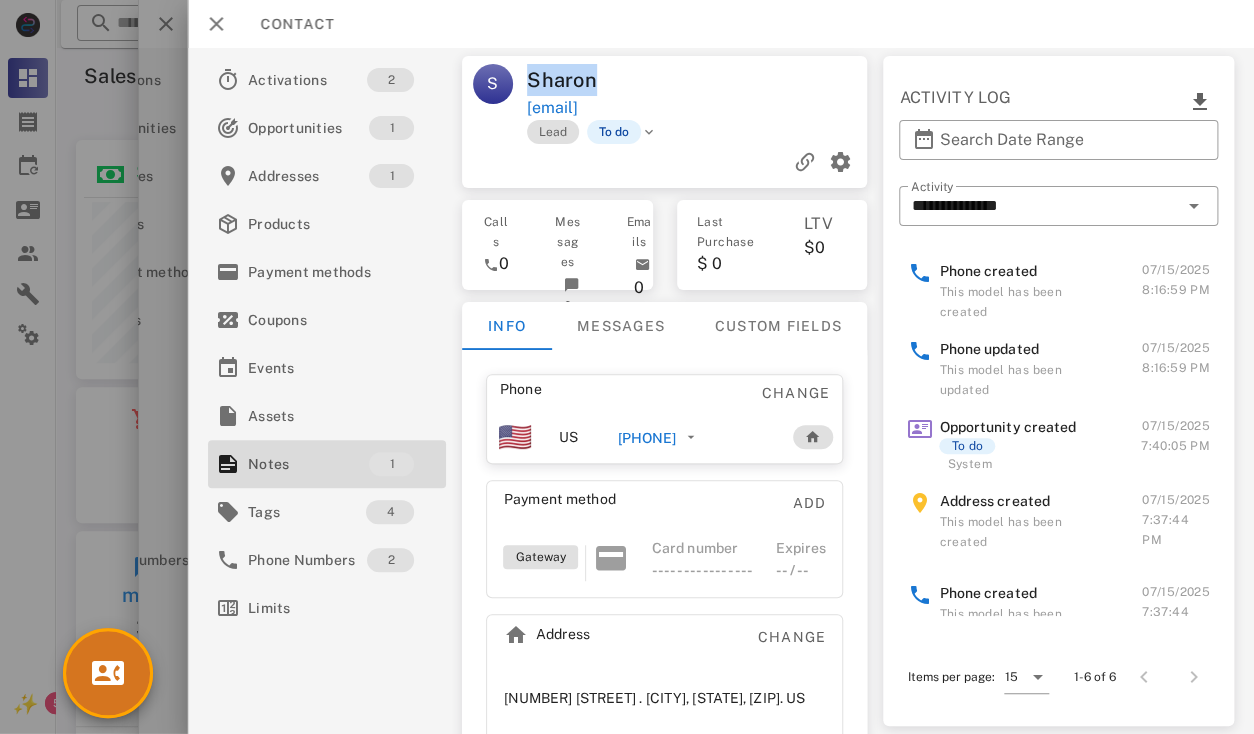 click on "Sharon" at bounding box center (613, 80) 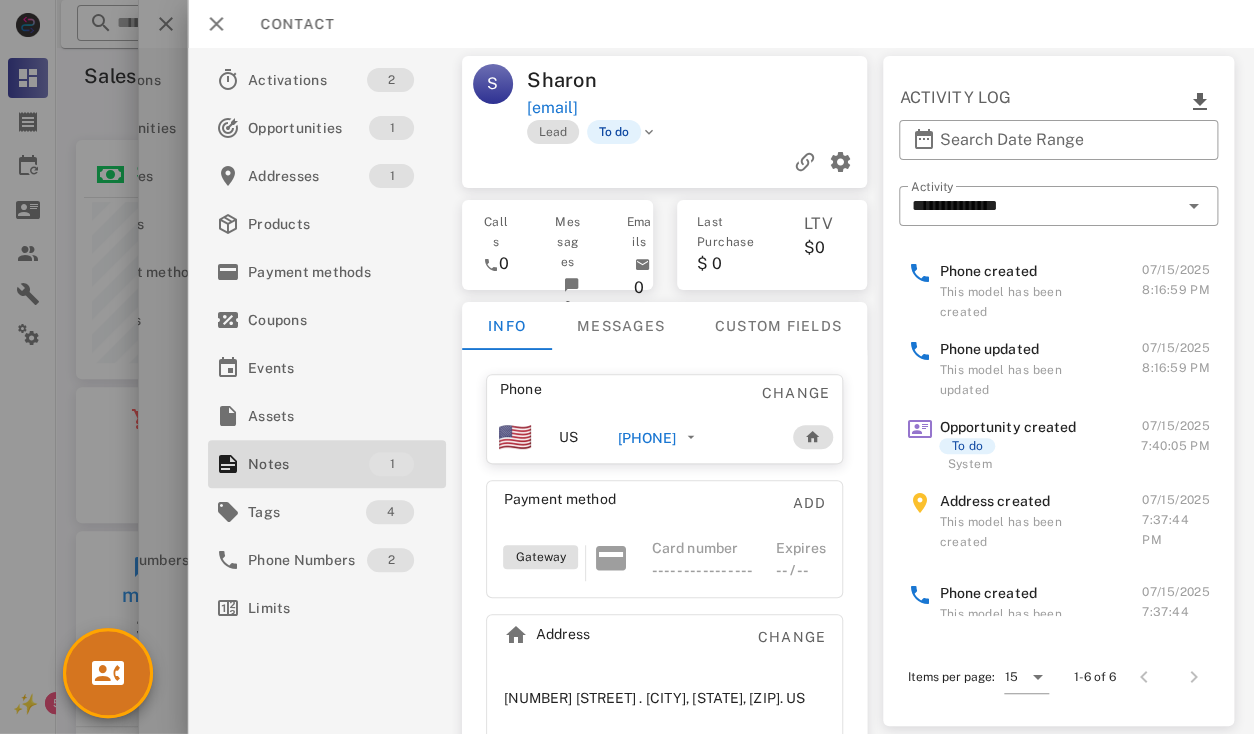 click on "Sharon" at bounding box center (613, 80) 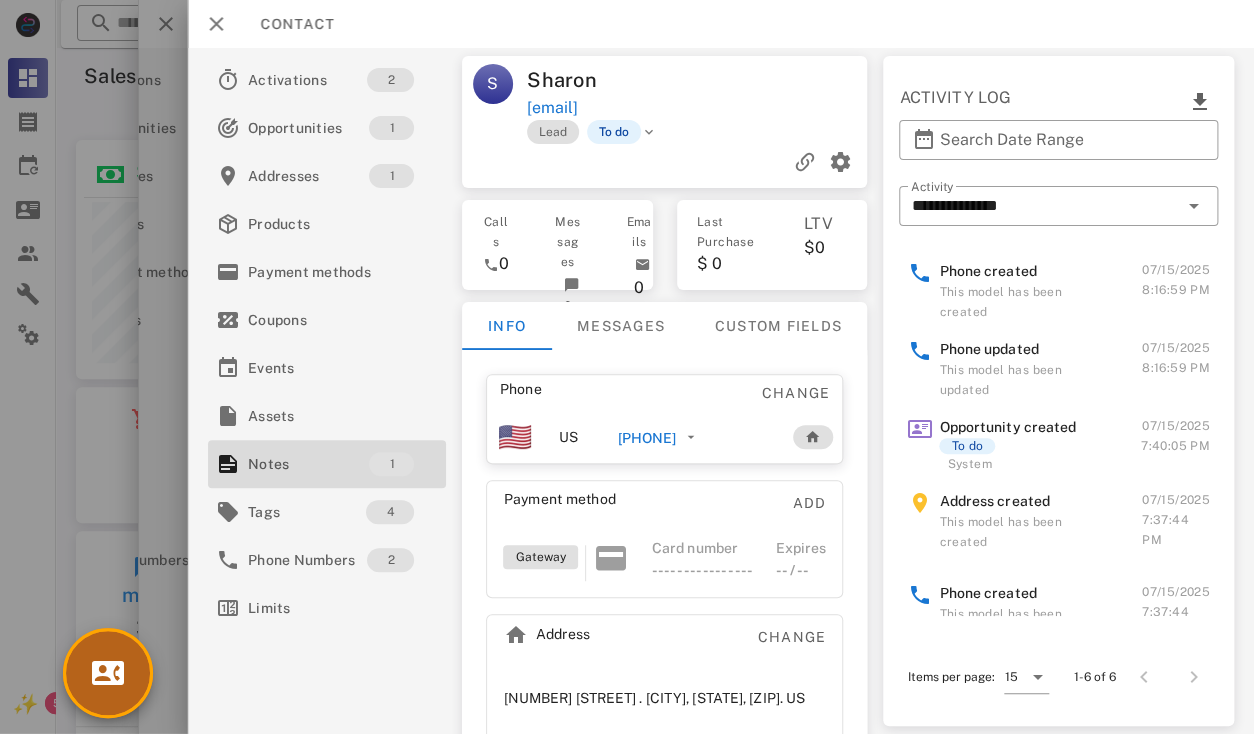 click at bounding box center (108, 673) 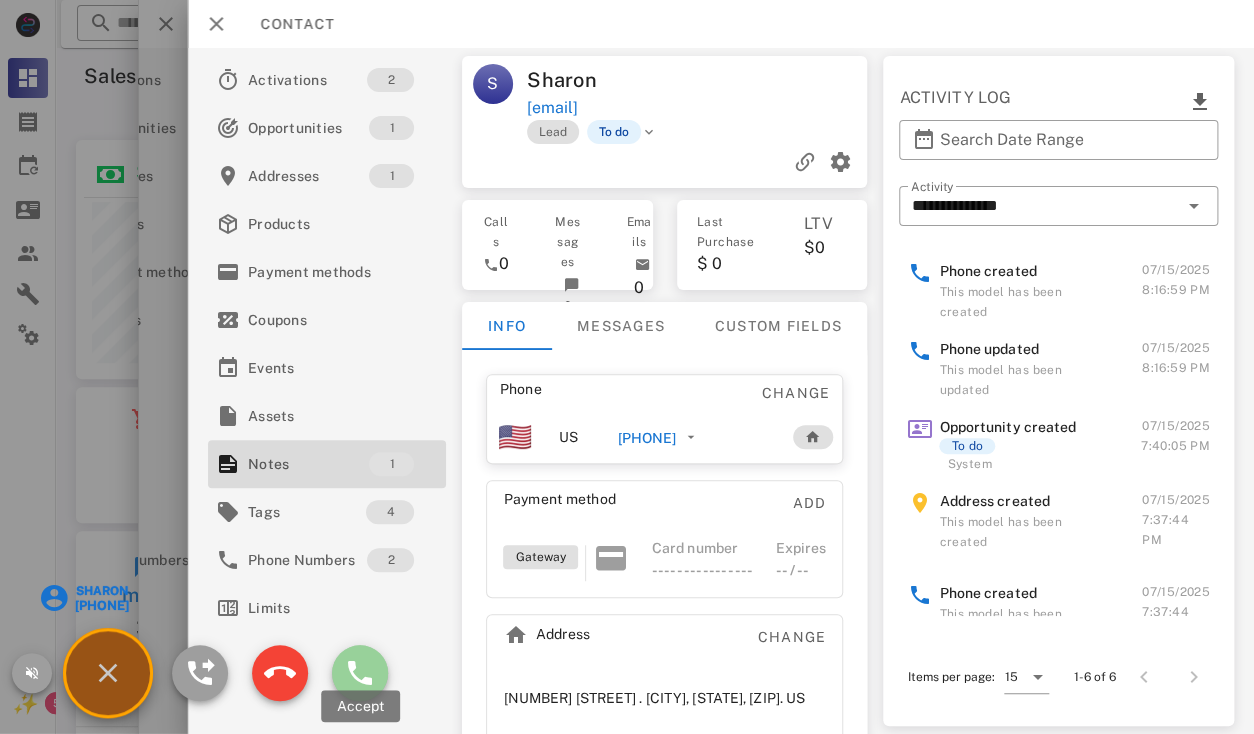 click at bounding box center (360, 673) 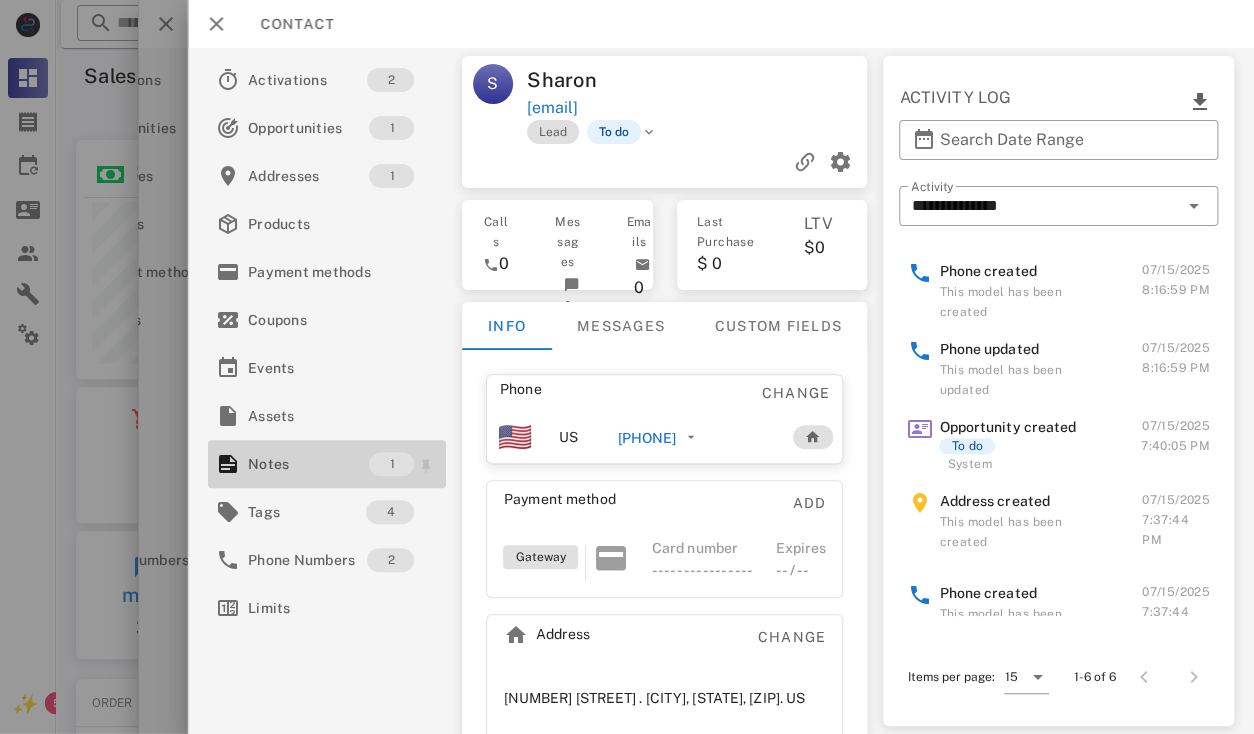 click on "Notes" at bounding box center [308, 464] 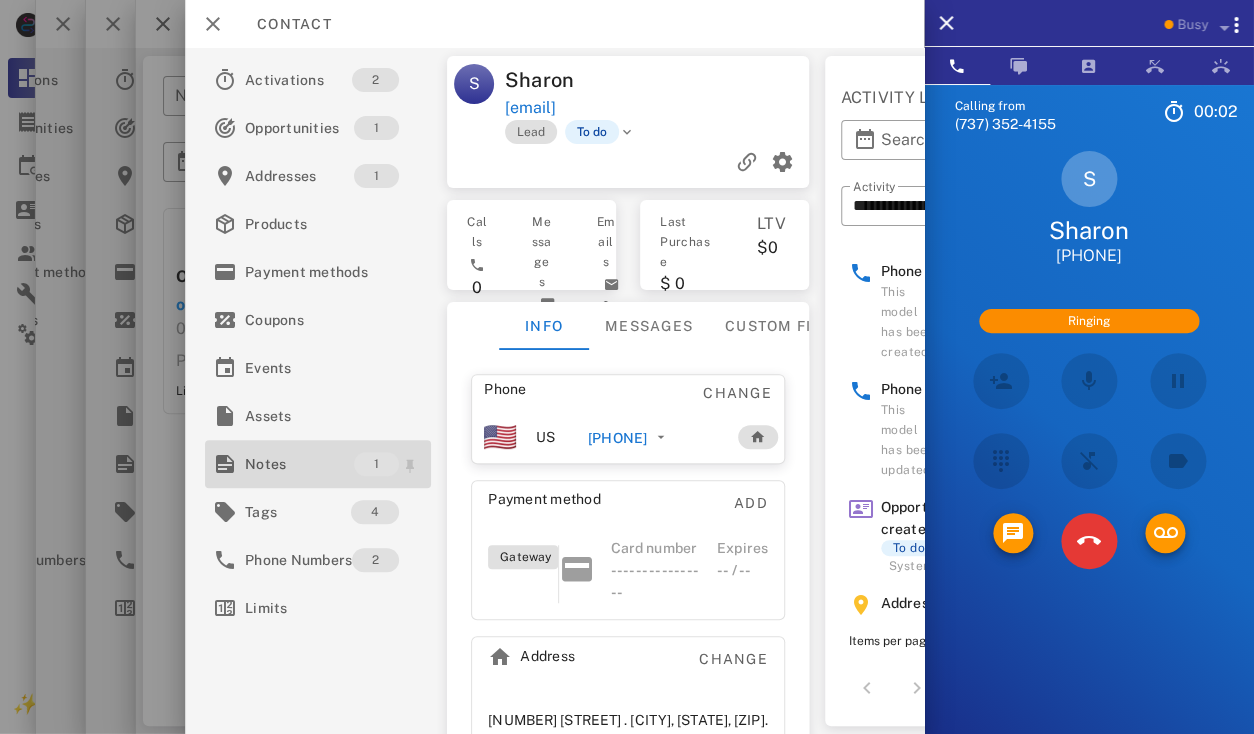 click on "Notes" at bounding box center [299, 464] 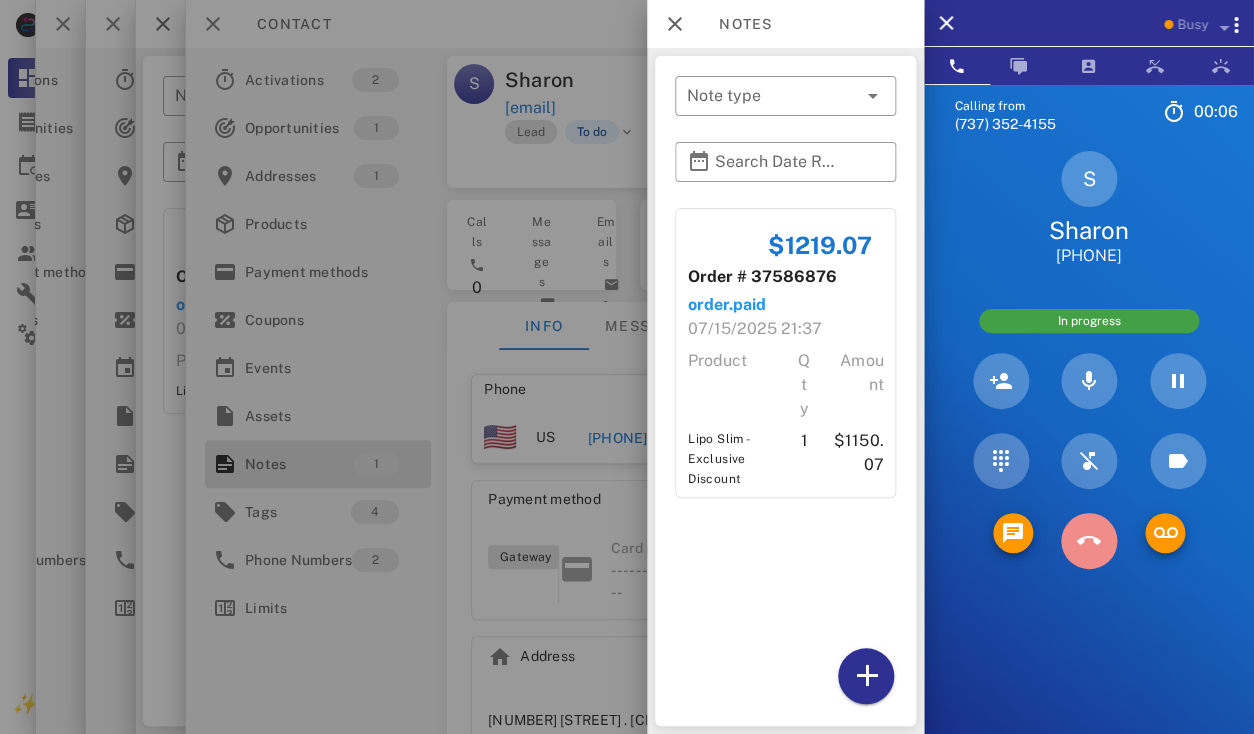 click at bounding box center (1088, 540) 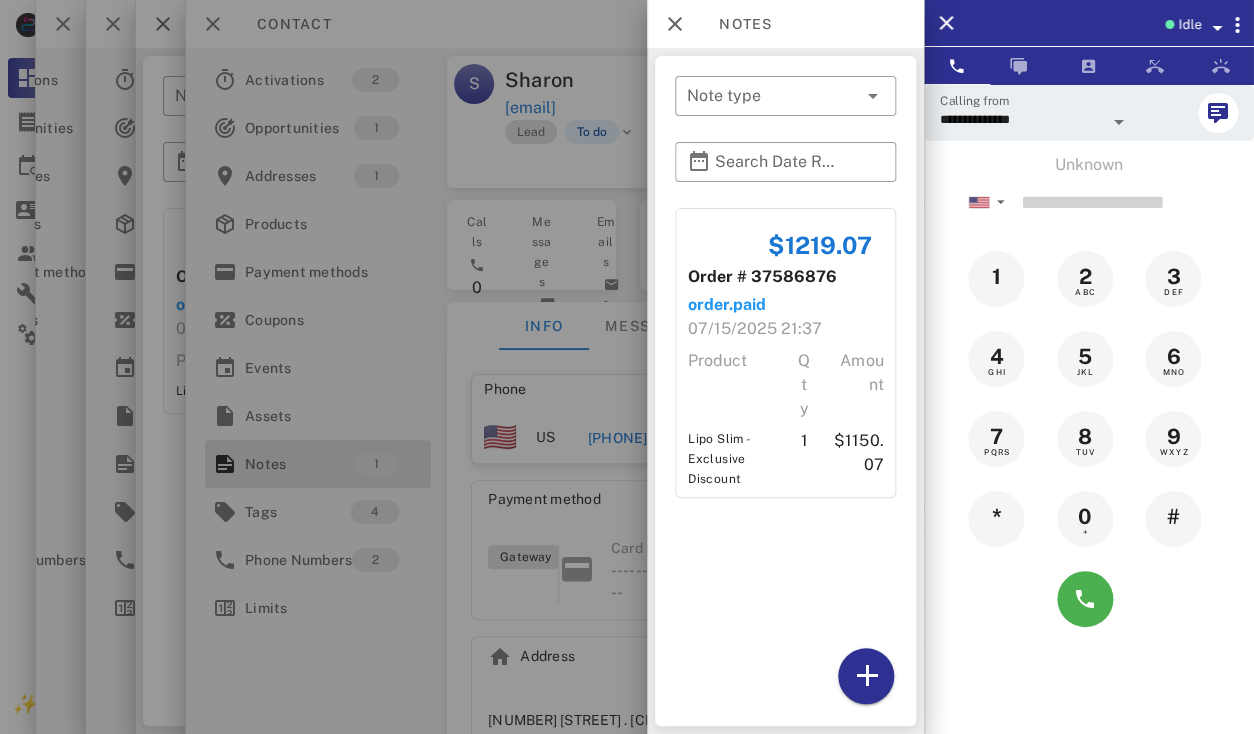 click at bounding box center (627, 367) 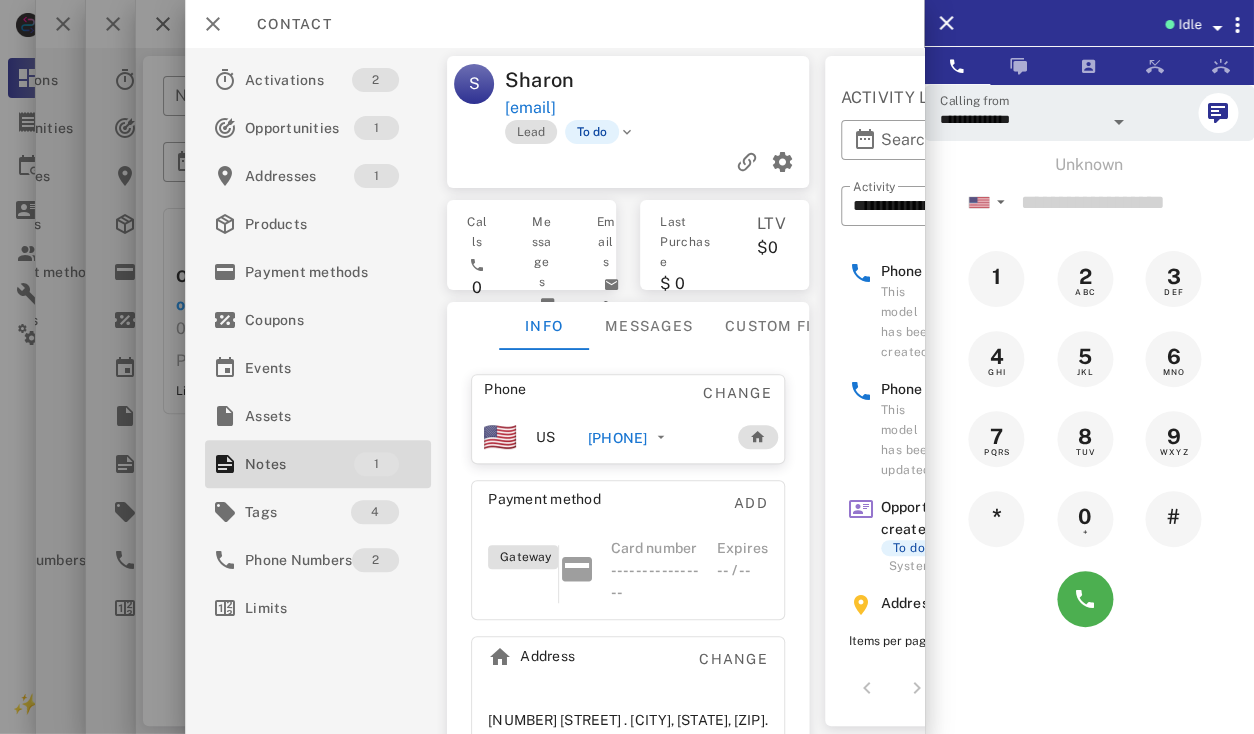 click on "+12702055873" at bounding box center [617, 438] 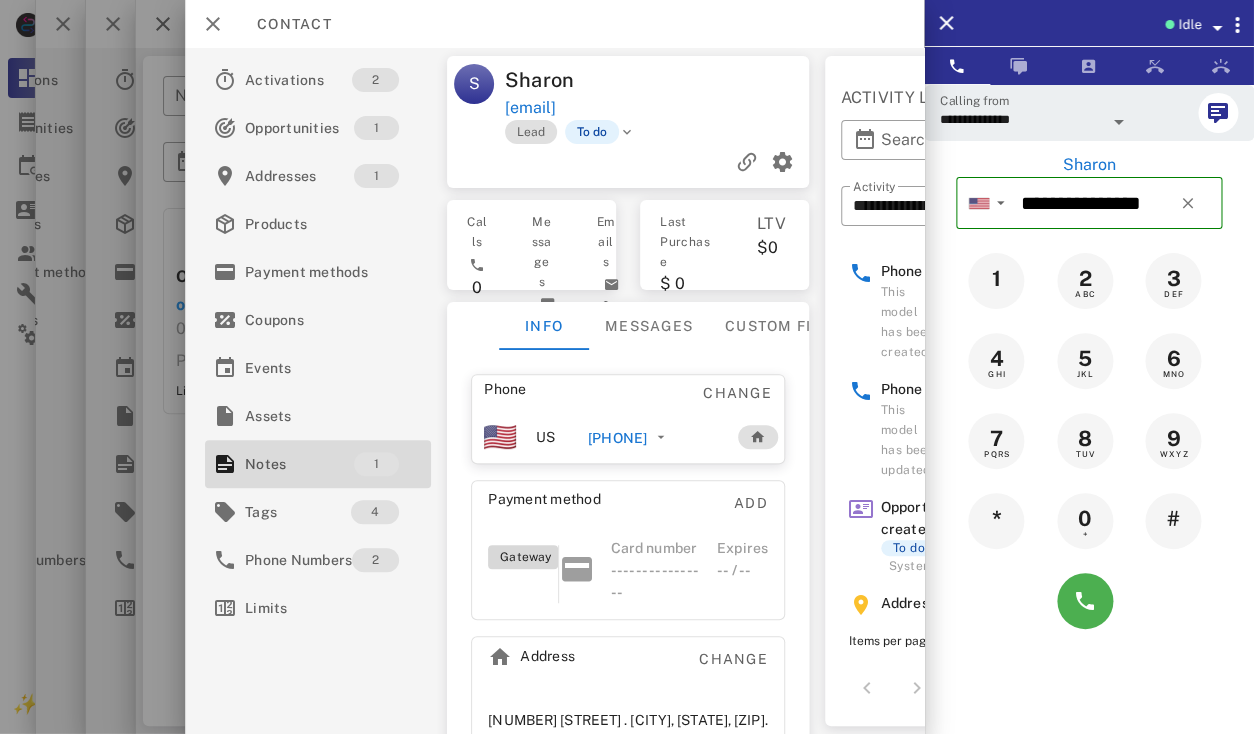 scroll, scrollTop: 55, scrollLeft: 0, axis: vertical 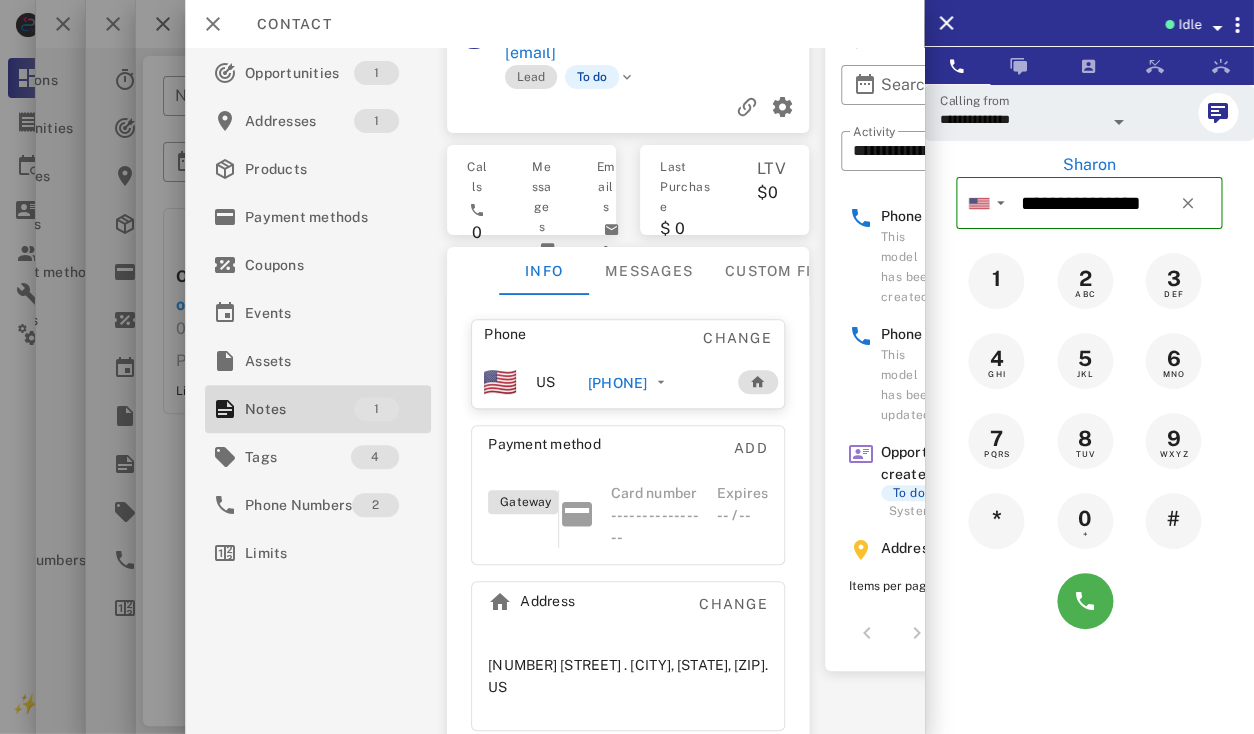 click on "161 Story Trail .
Benton, KY, 42025.
US" at bounding box center (628, 684) 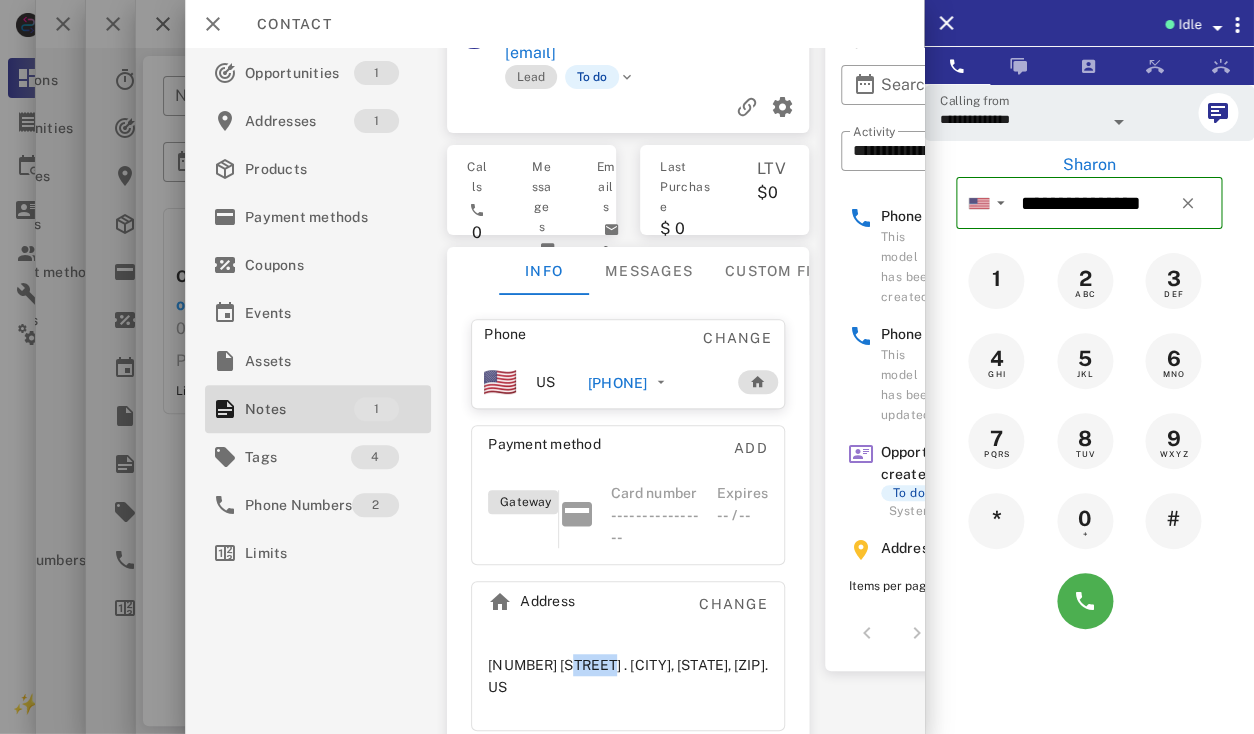click on "161 Story Trail .
Benton, KY, 42025.
US" at bounding box center [628, 676] 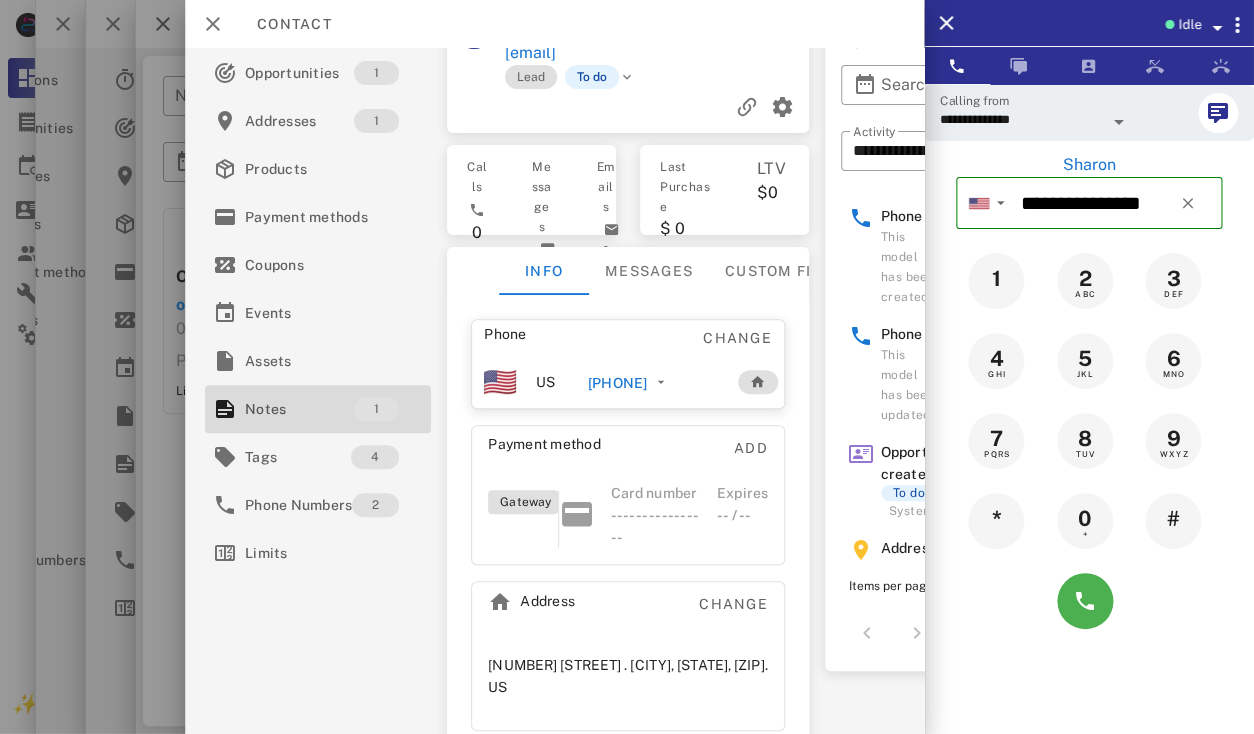 click on "161 Story Trail .
Benton, KY, 42025.
US" at bounding box center (628, 676) 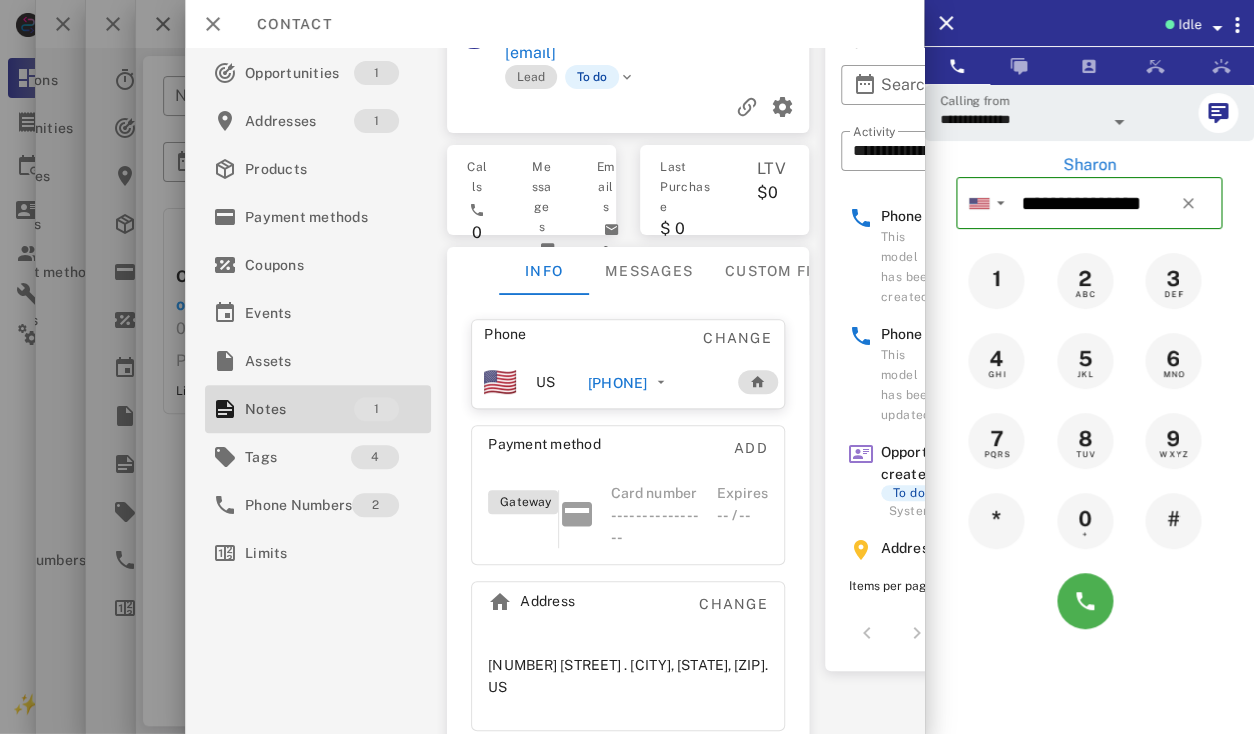 scroll, scrollTop: 0, scrollLeft: 0, axis: both 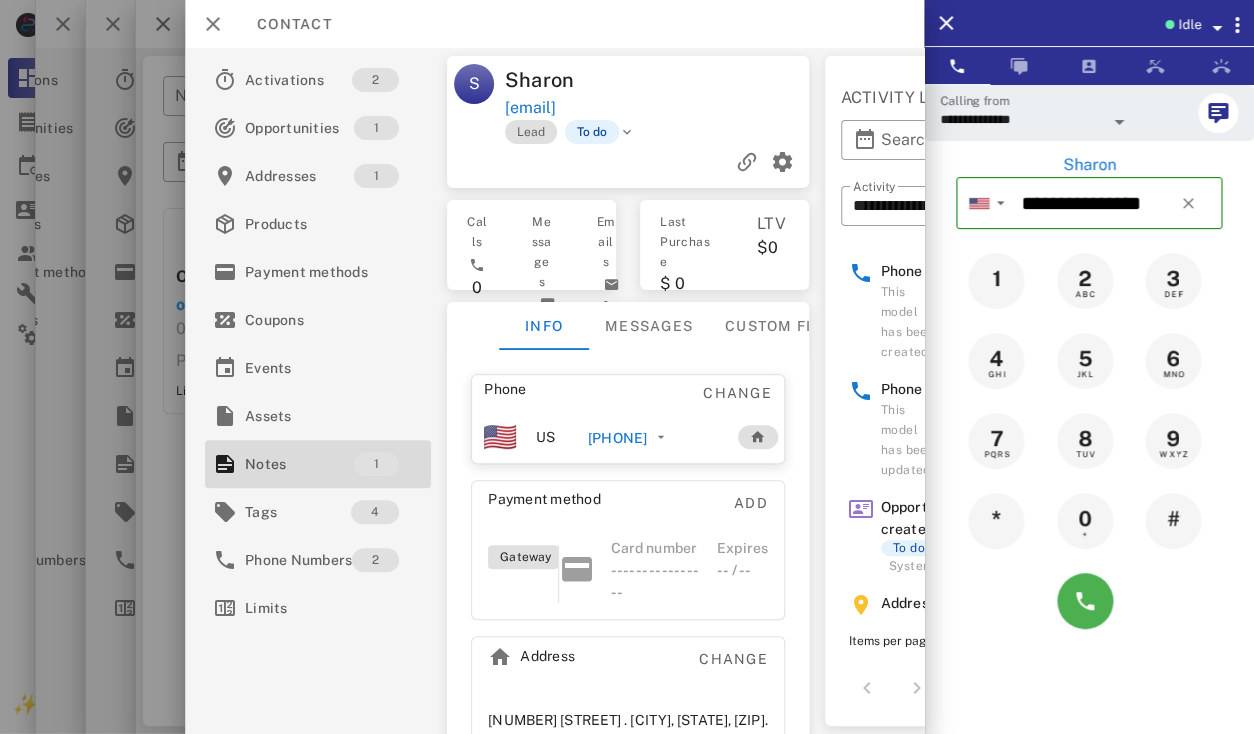 click on "+12702055873" at bounding box center [617, 438] 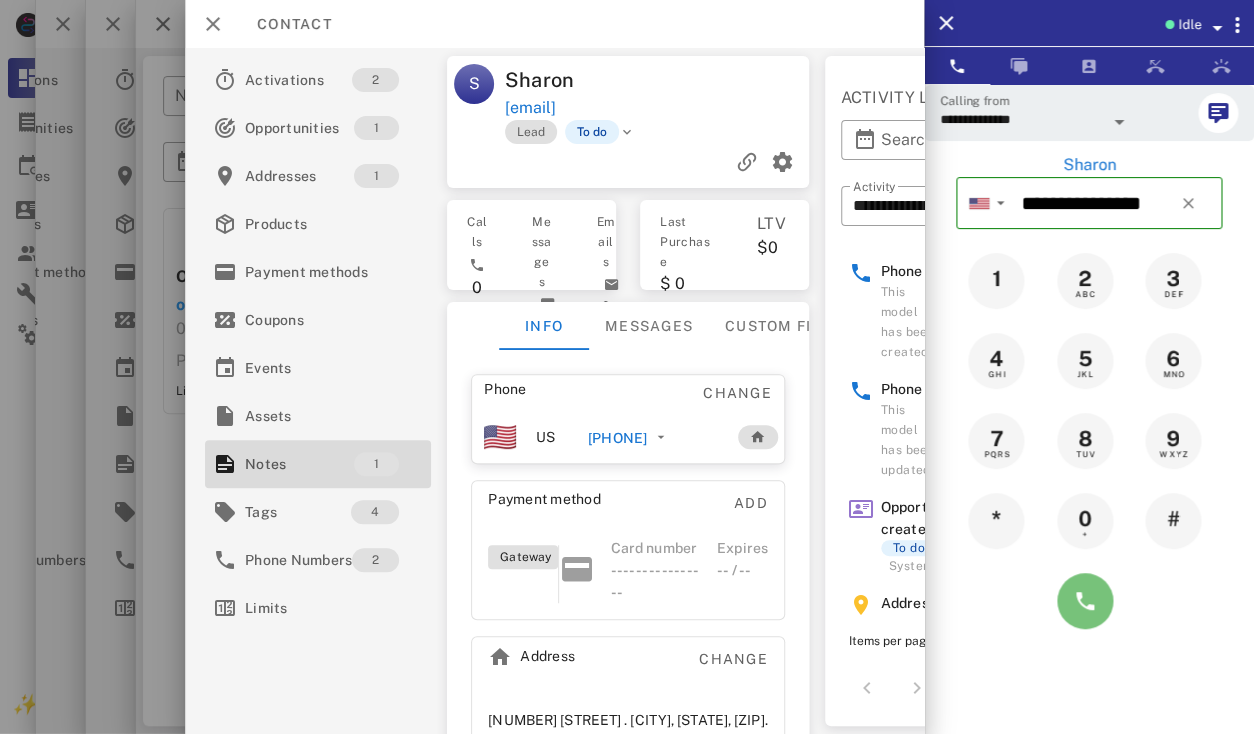 click at bounding box center (1085, 601) 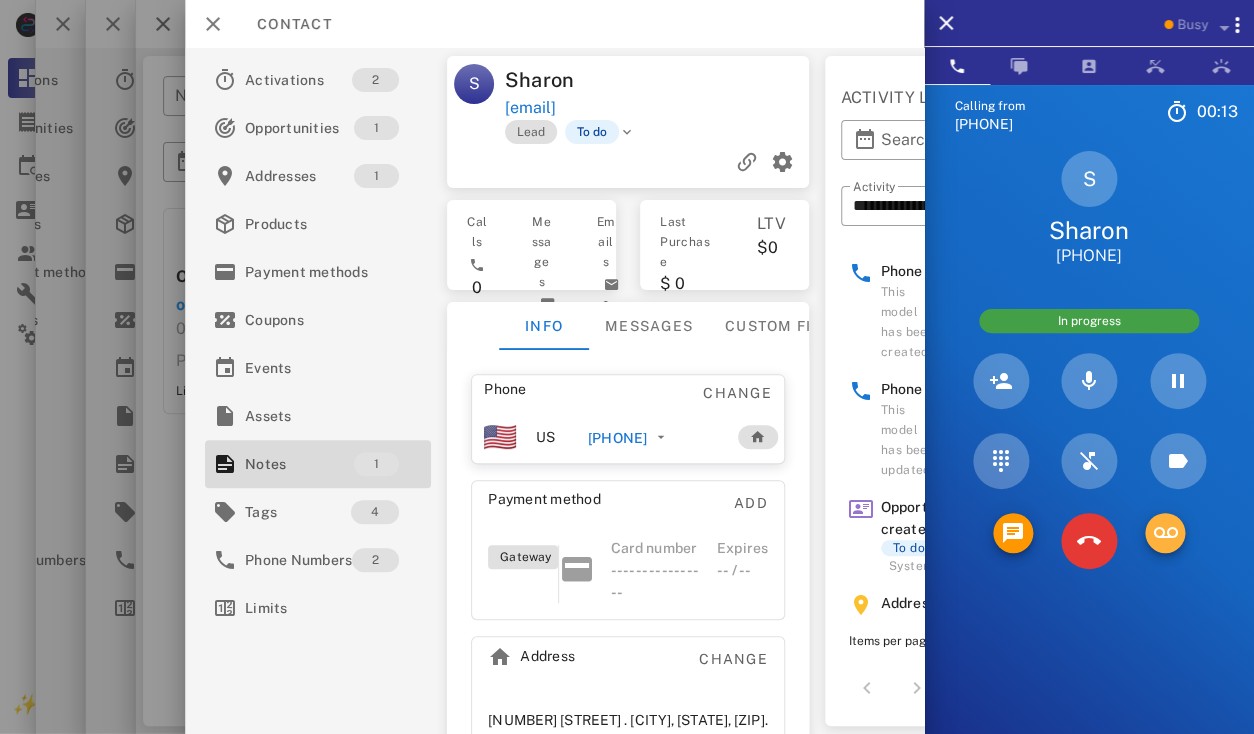 click at bounding box center [1165, 533] 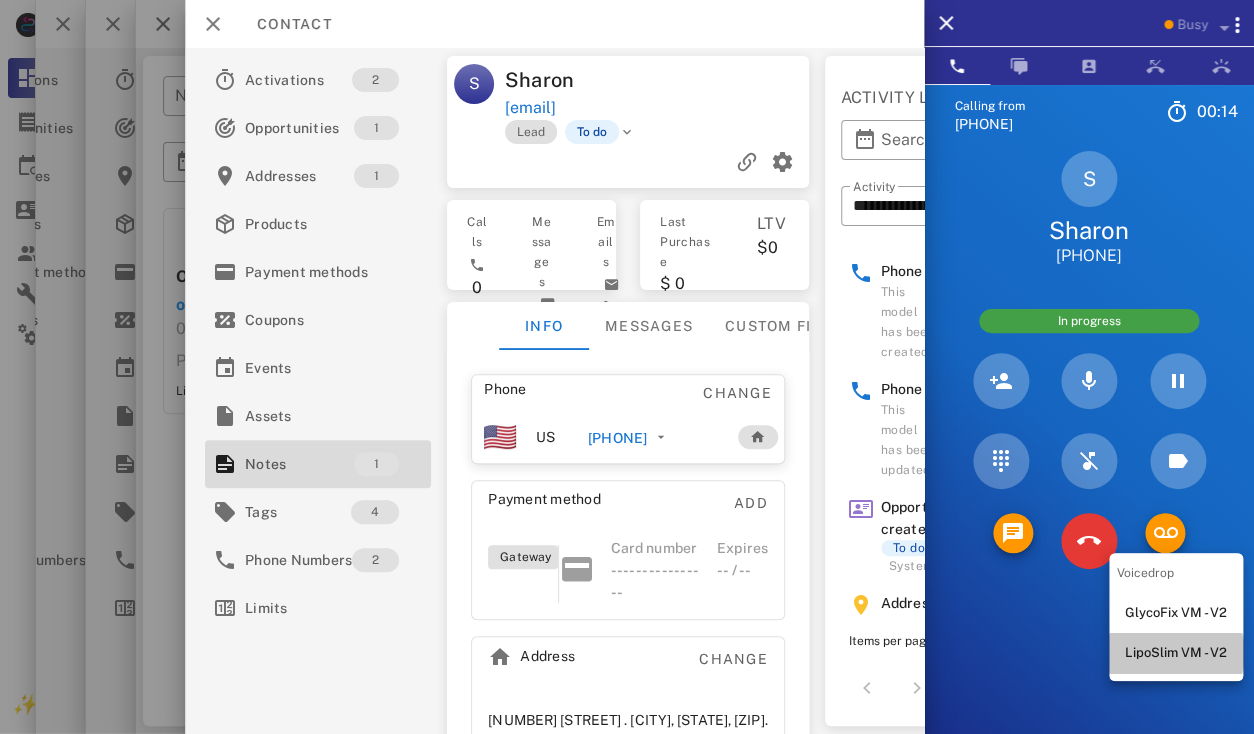 click on "LipoSlim VM - V2" at bounding box center [1176, 653] 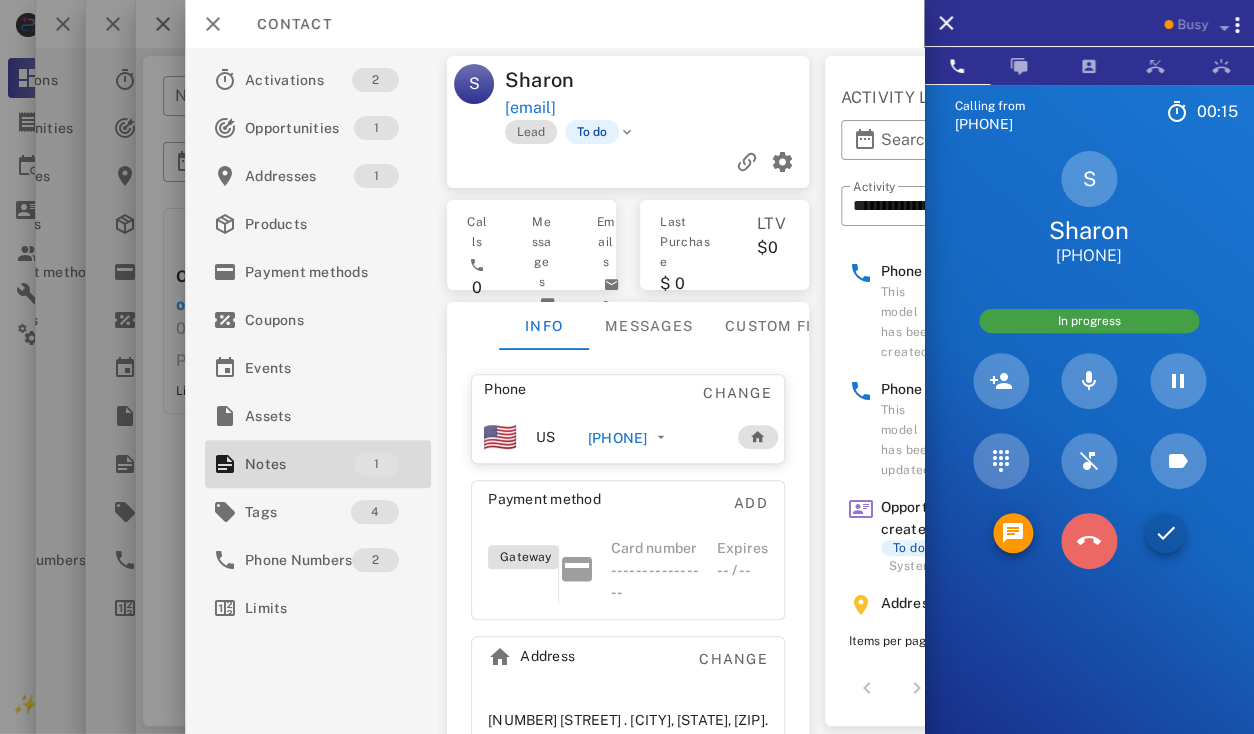 click at bounding box center (1089, 541) 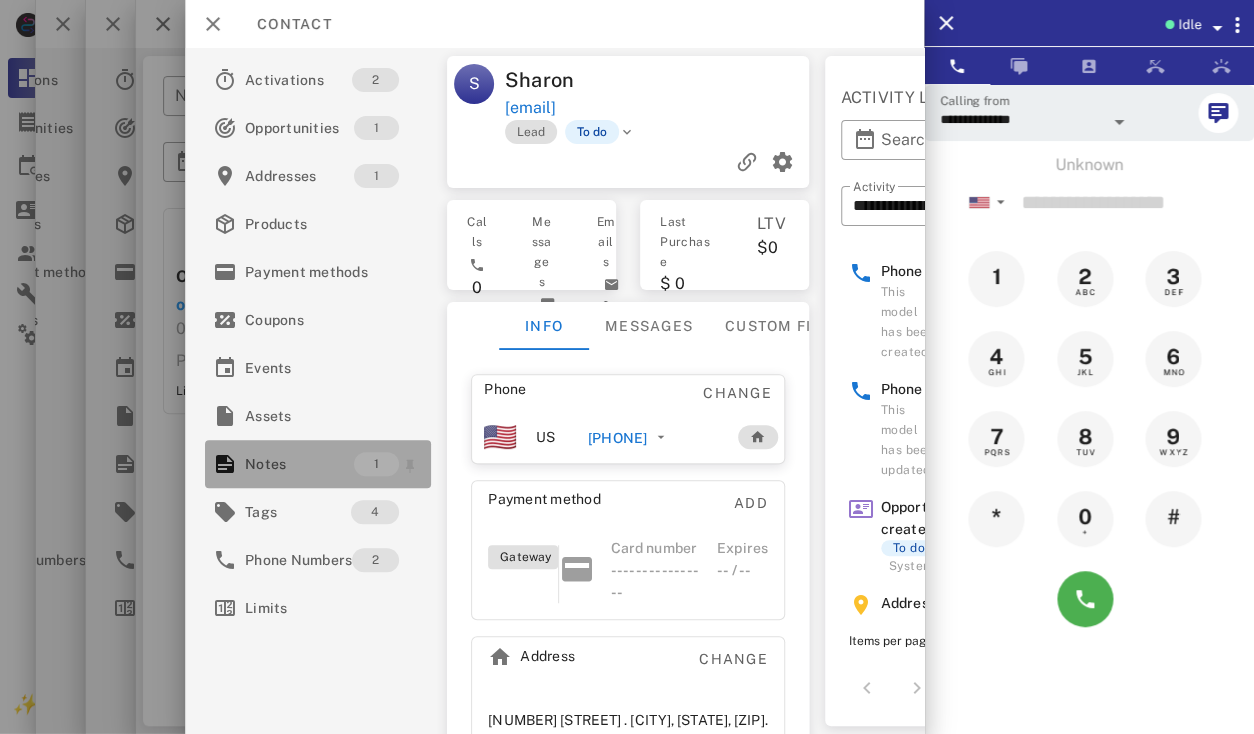 click on "Notes" at bounding box center (299, 464) 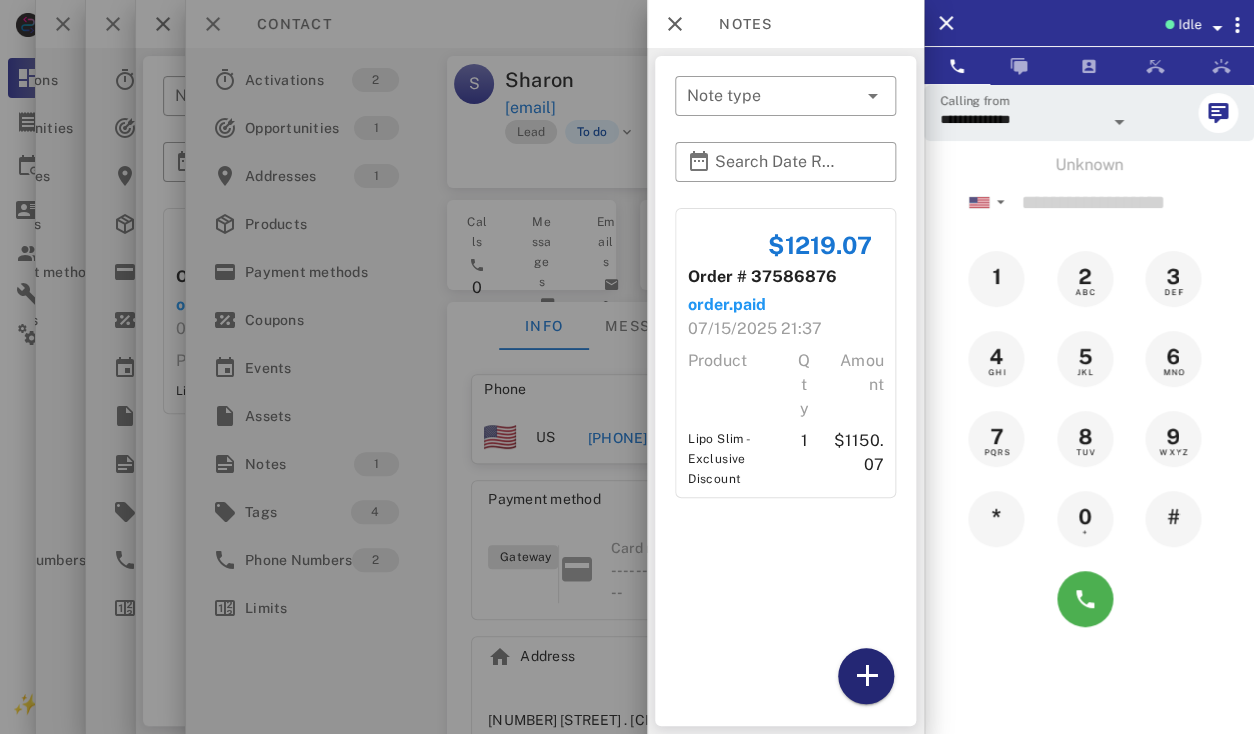 click at bounding box center [866, 676] 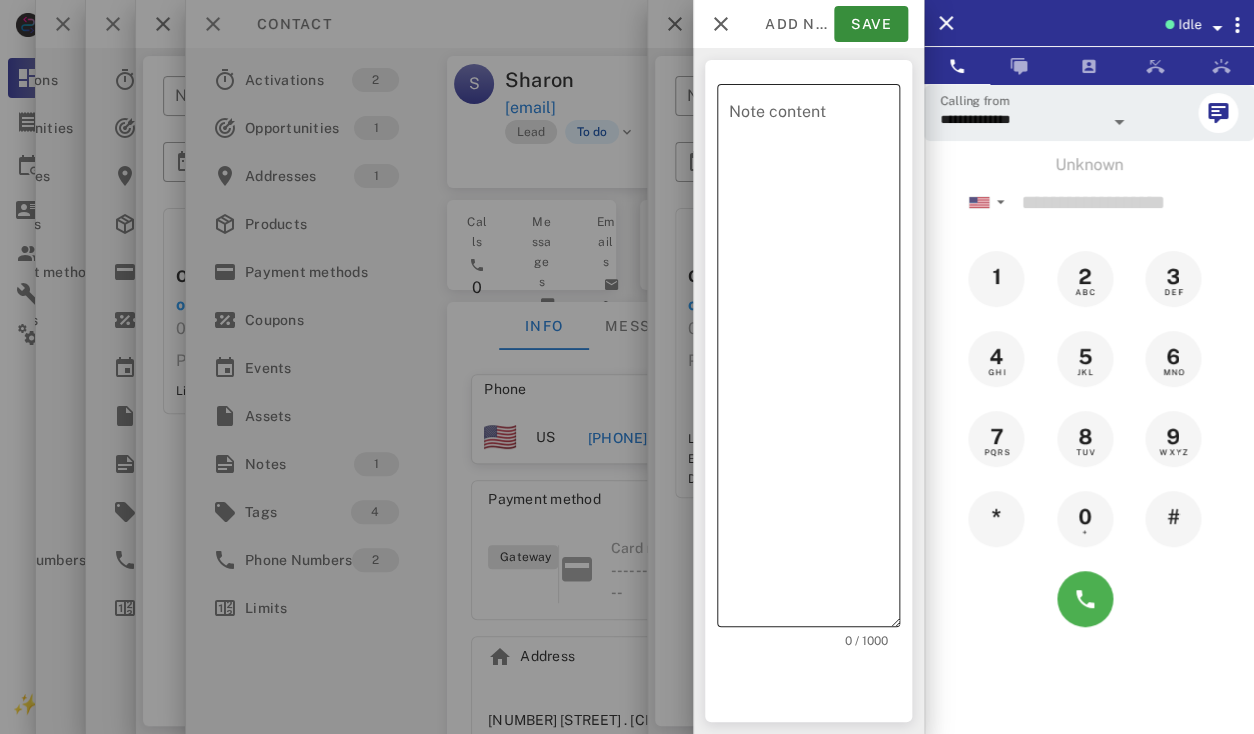 click on "Note content" at bounding box center [814, 360] 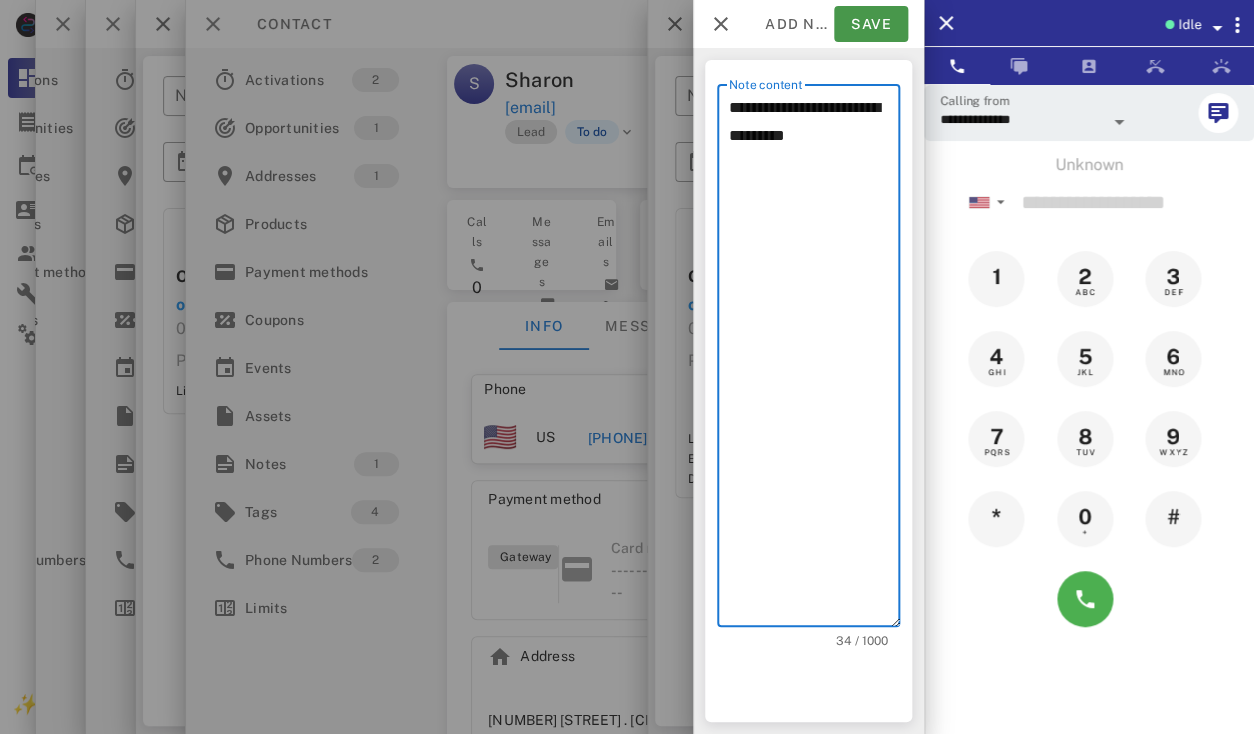 type on "**********" 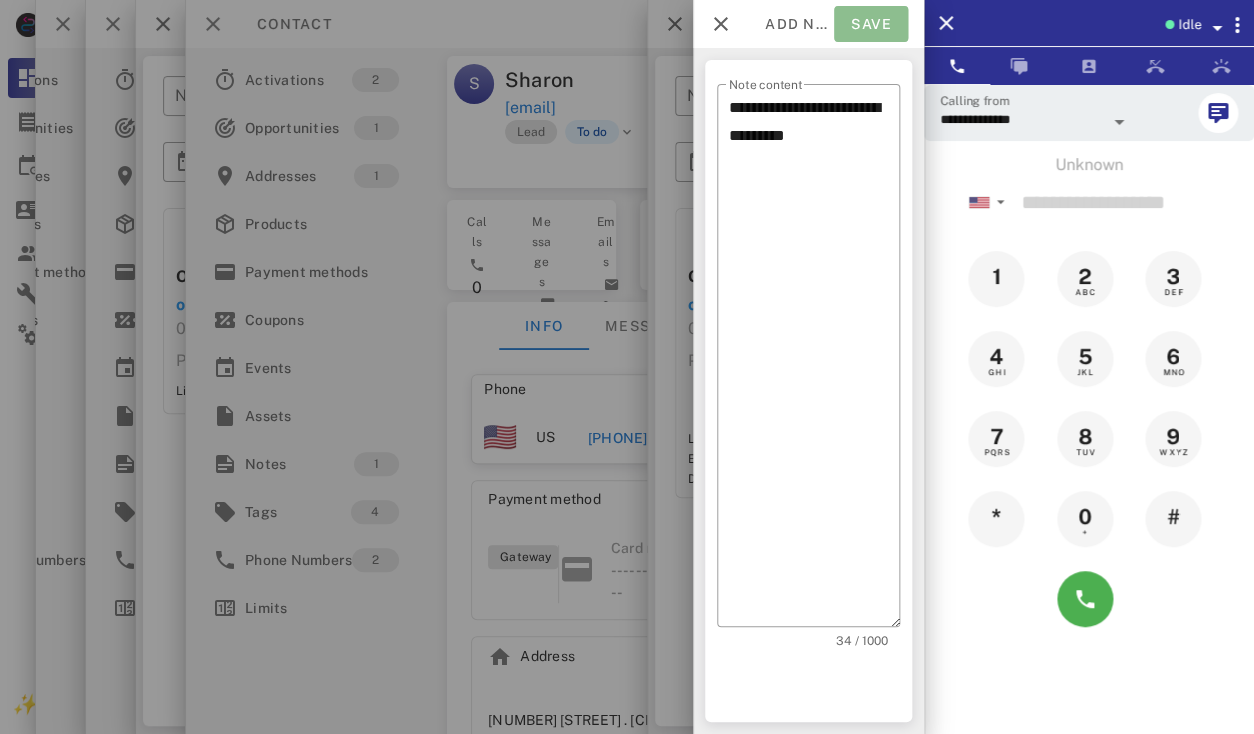 click on "Save" at bounding box center (871, 24) 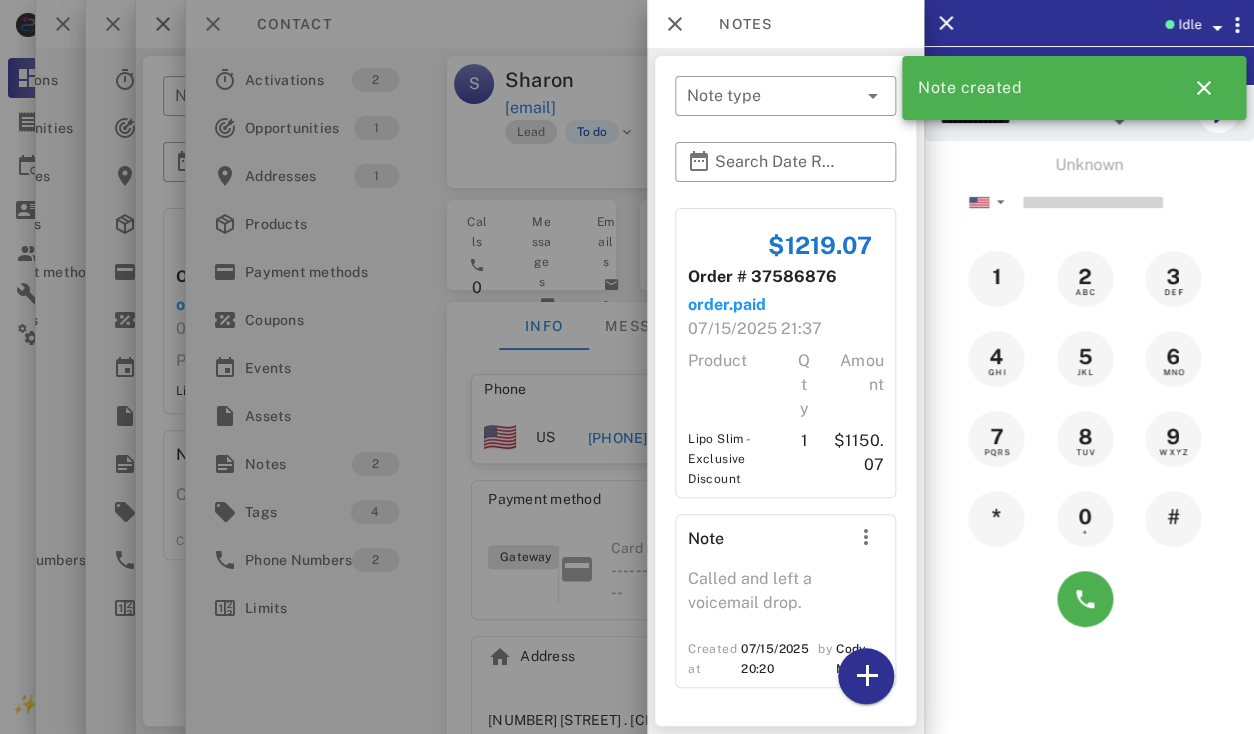 click at bounding box center (627, 367) 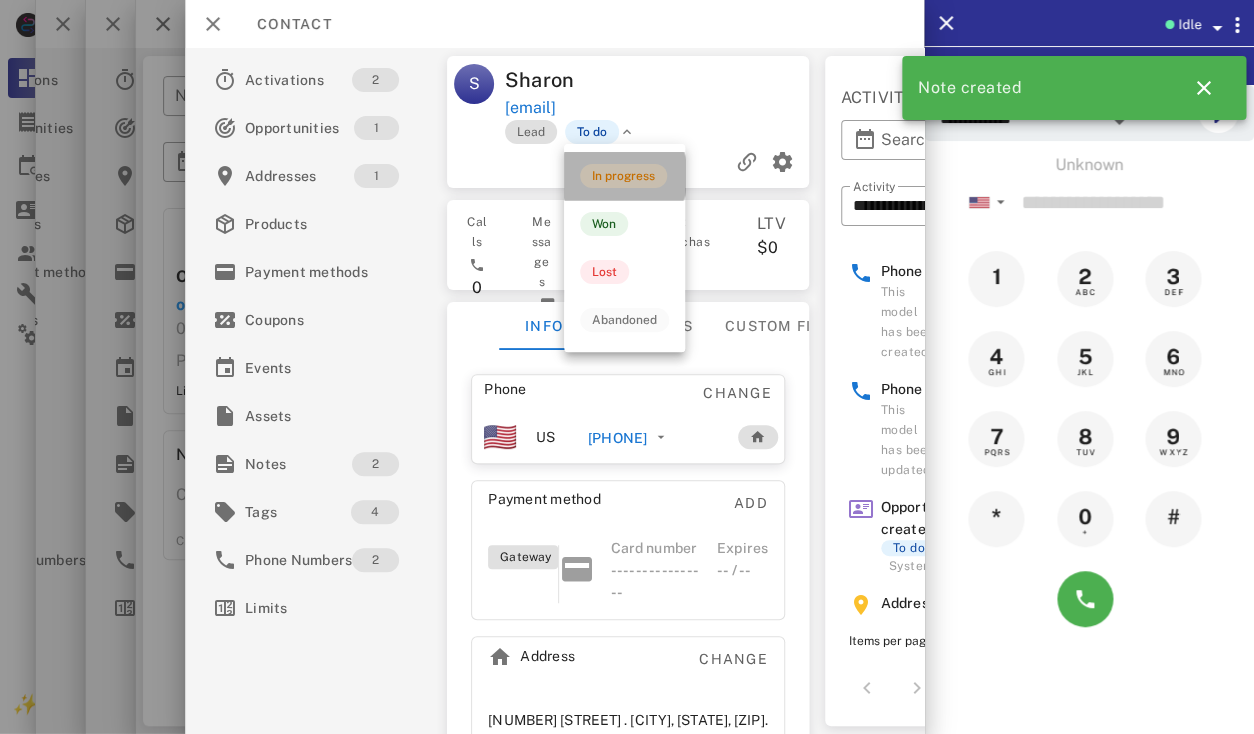 click on "In progress" at bounding box center (624, 176) 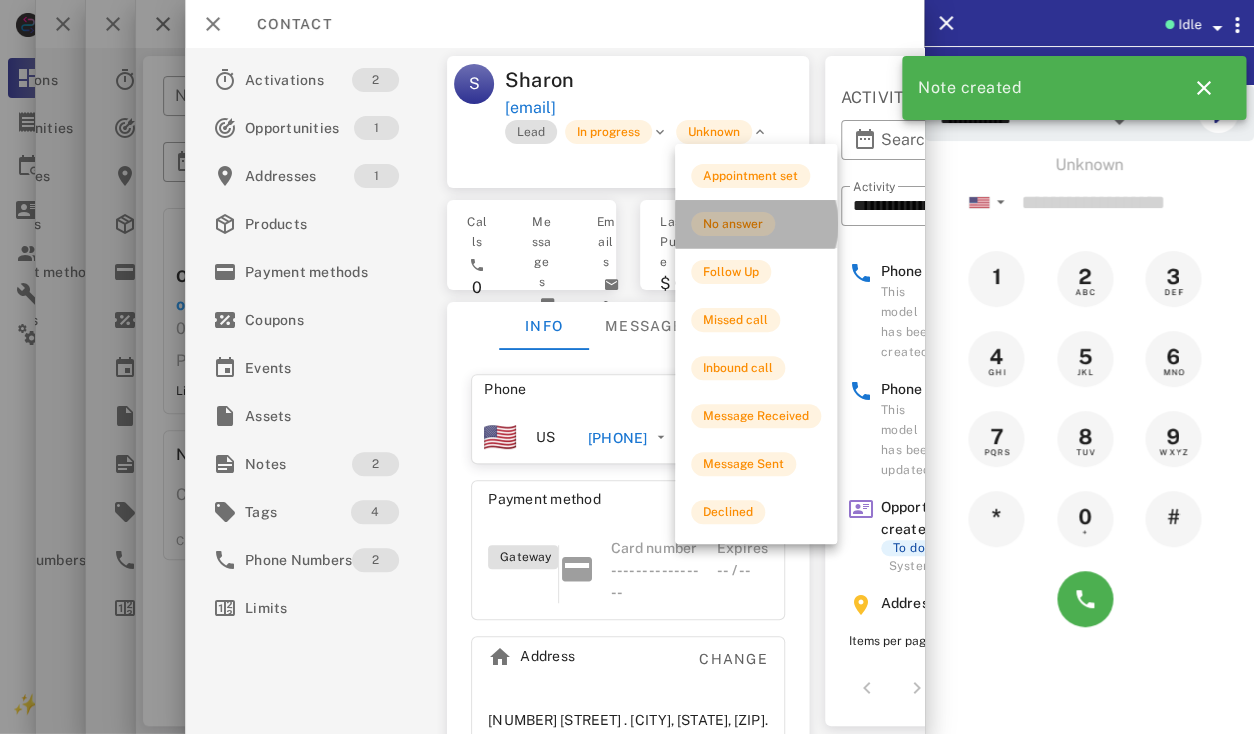 click on "No answer" at bounding box center [733, 224] 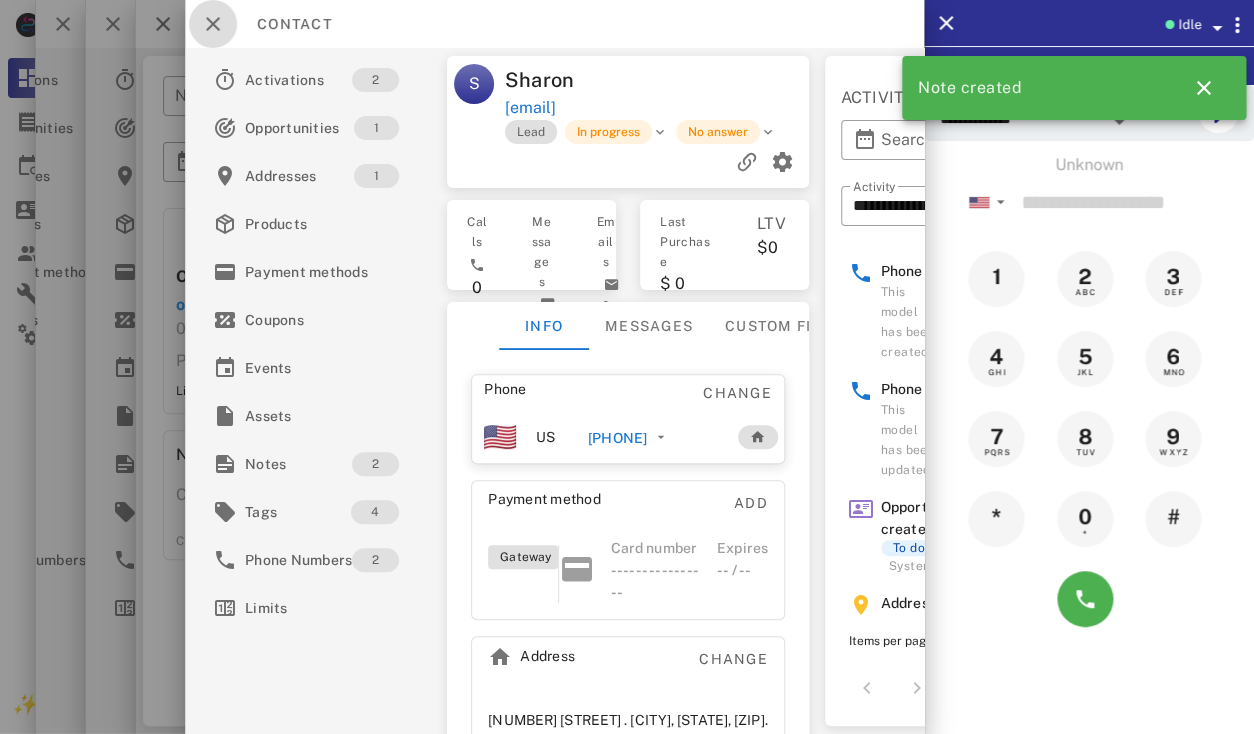 click at bounding box center (213, 24) 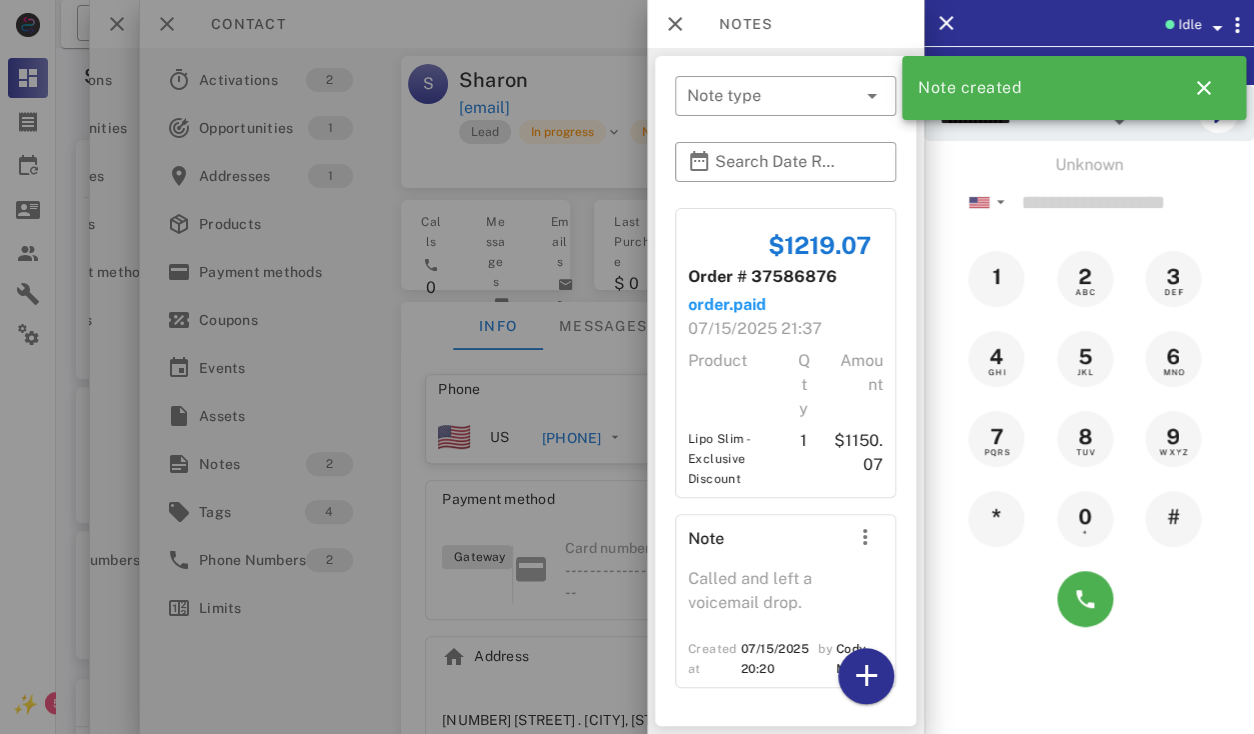 click at bounding box center [627, 367] 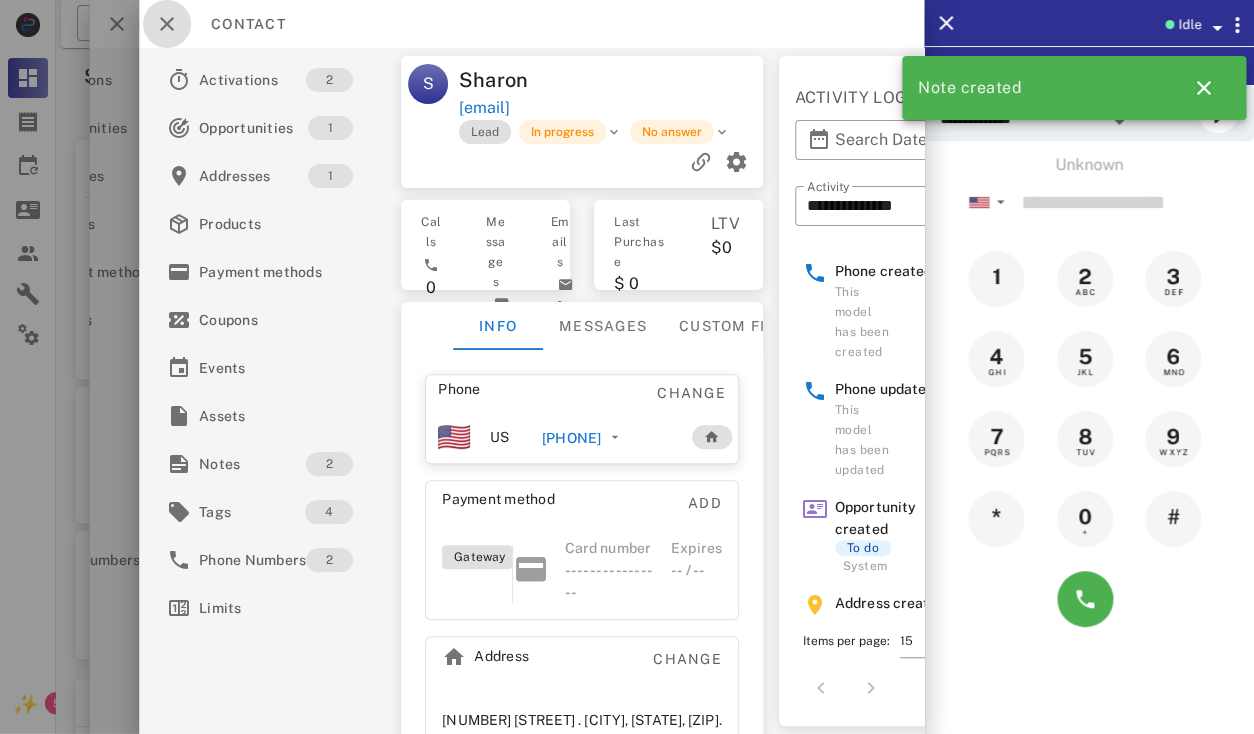 click at bounding box center (167, 24) 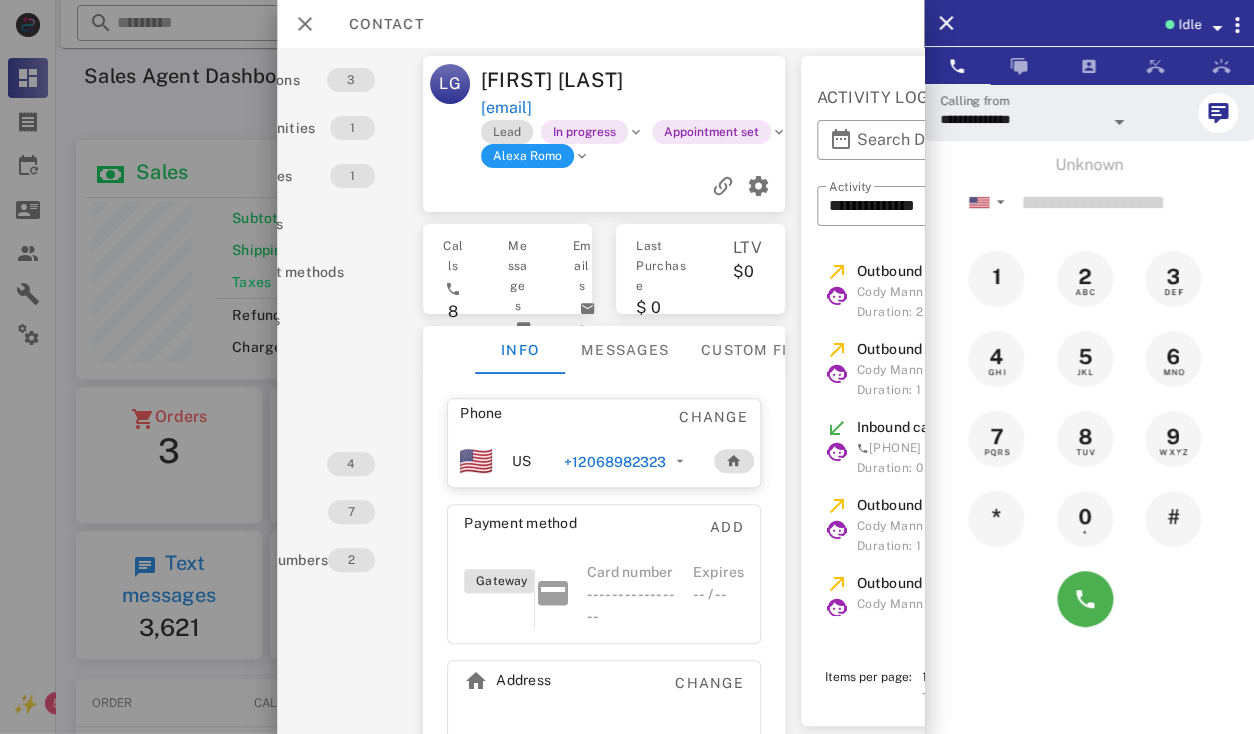 scroll, scrollTop: 999761, scrollLeft: 999619, axis: both 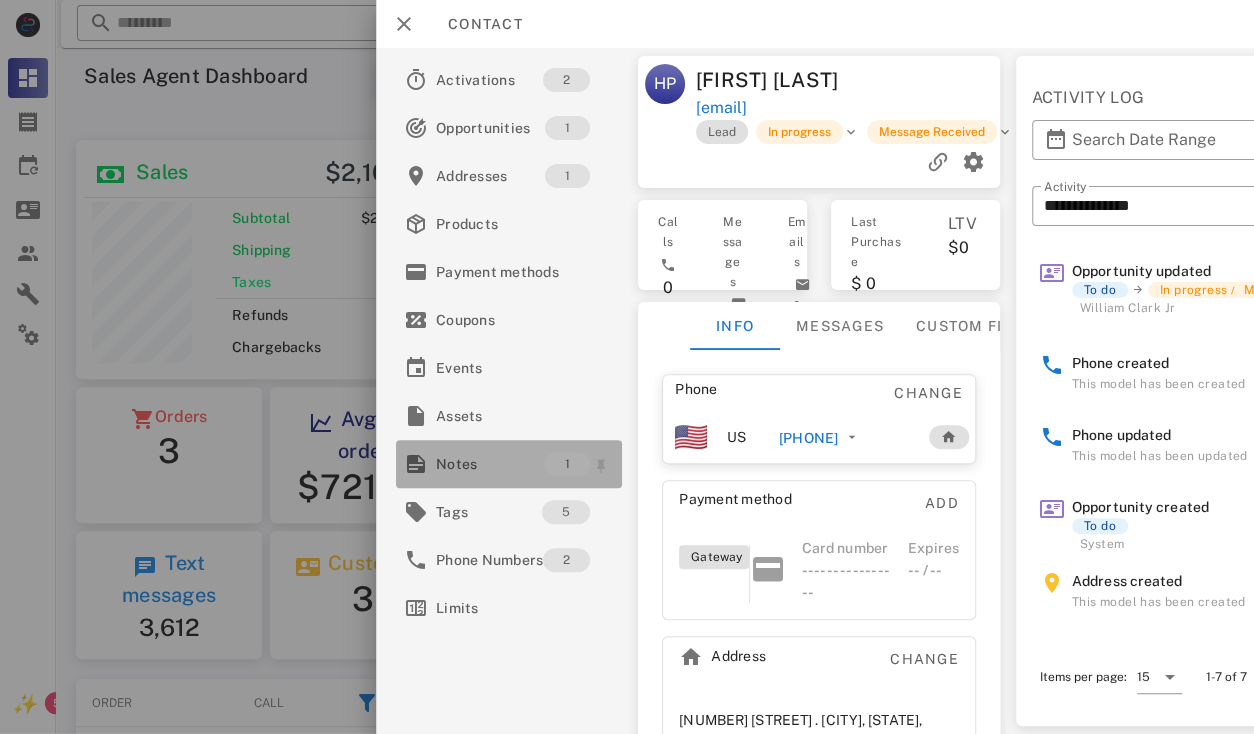 click on "Notes" at bounding box center (490, 464) 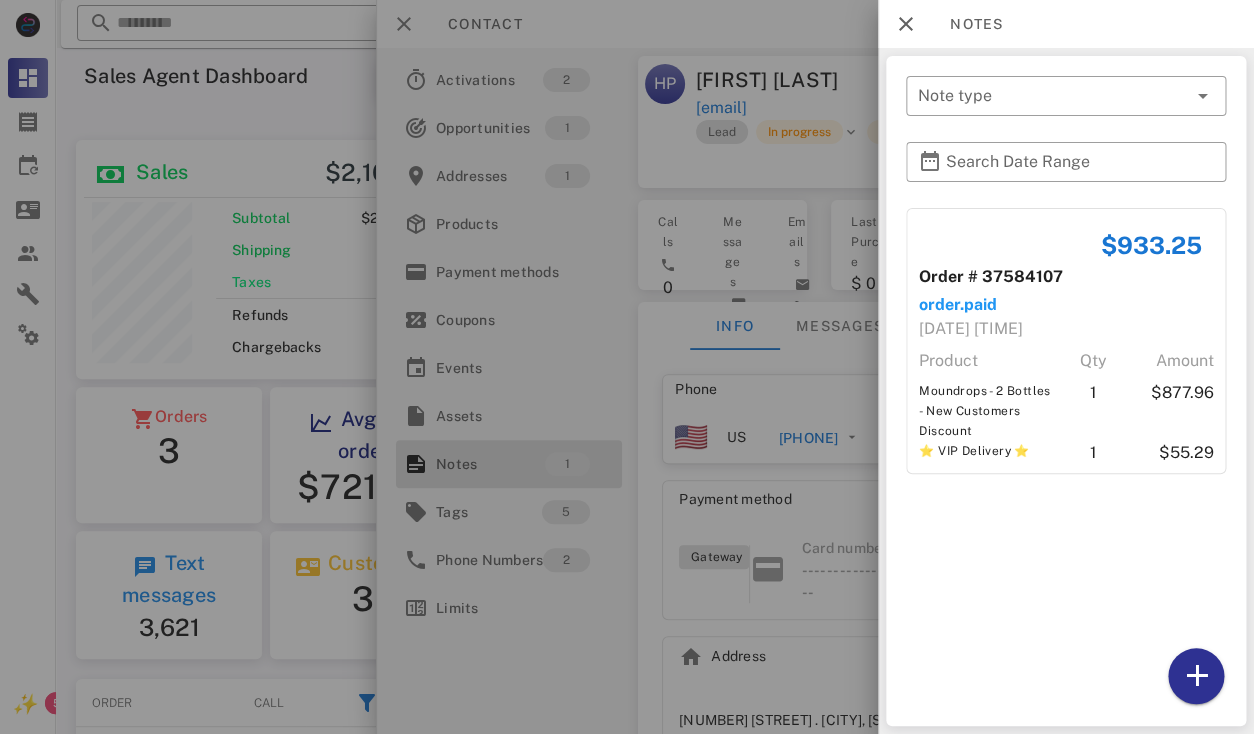 scroll, scrollTop: 999759, scrollLeft: 999619, axis: both 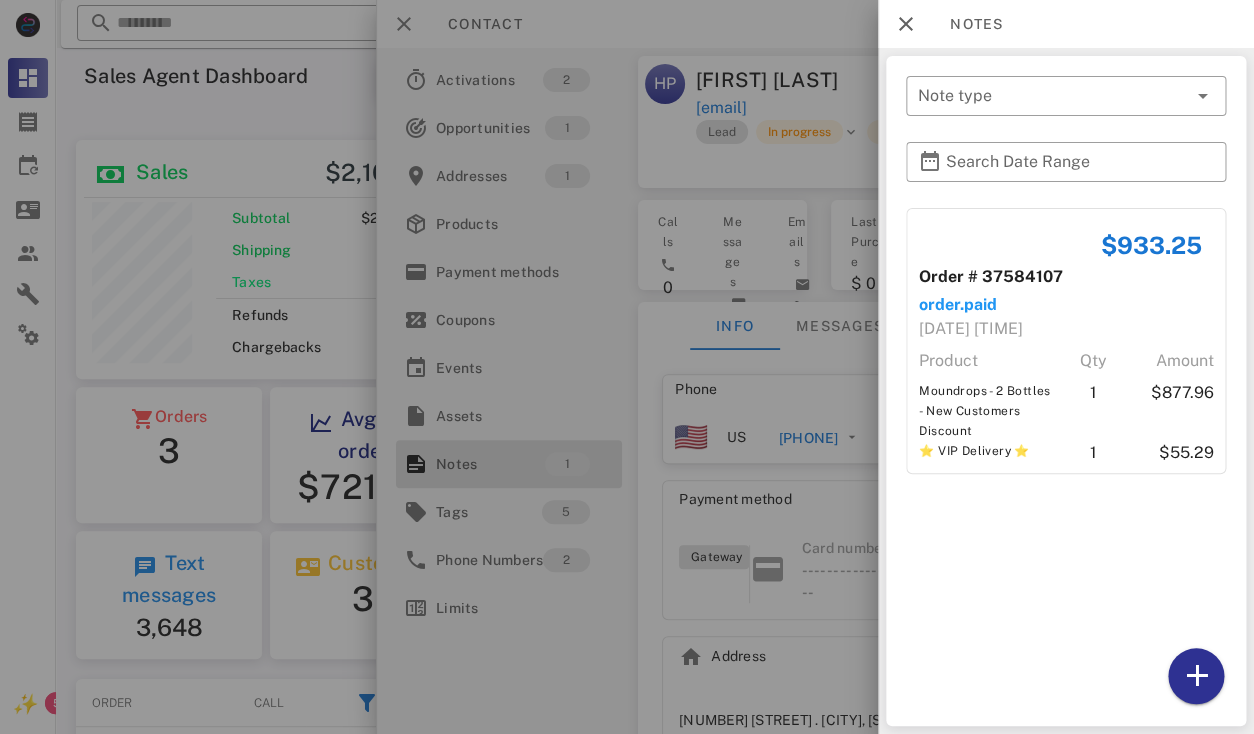 click at bounding box center (627, 367) 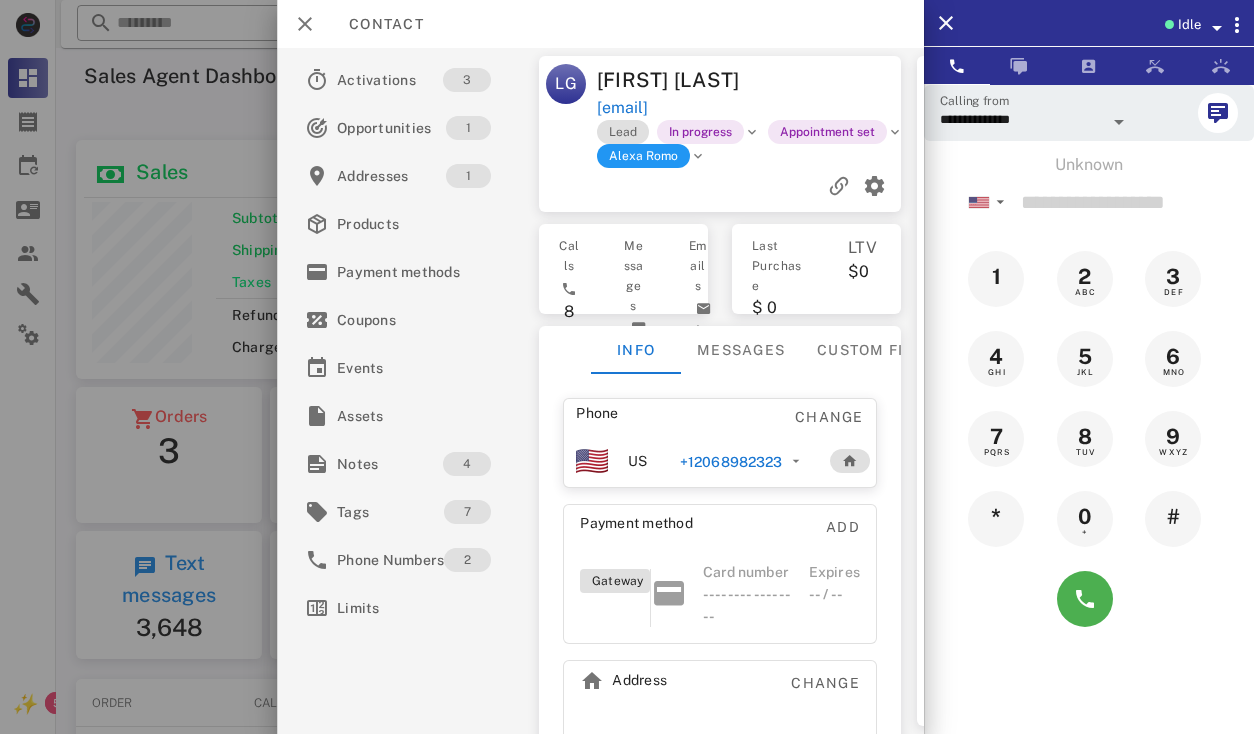scroll, scrollTop: 0, scrollLeft: 0, axis: both 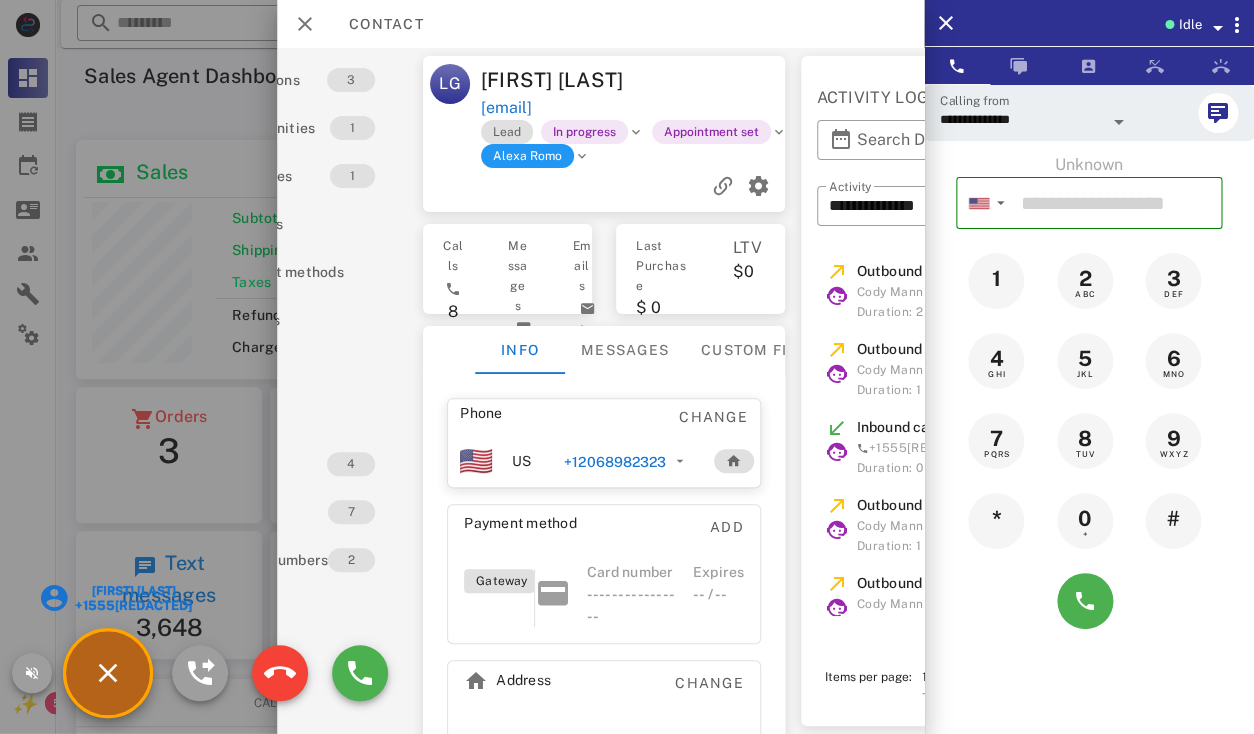 click on "[FIRST] [LAST]" at bounding box center [133, 591] 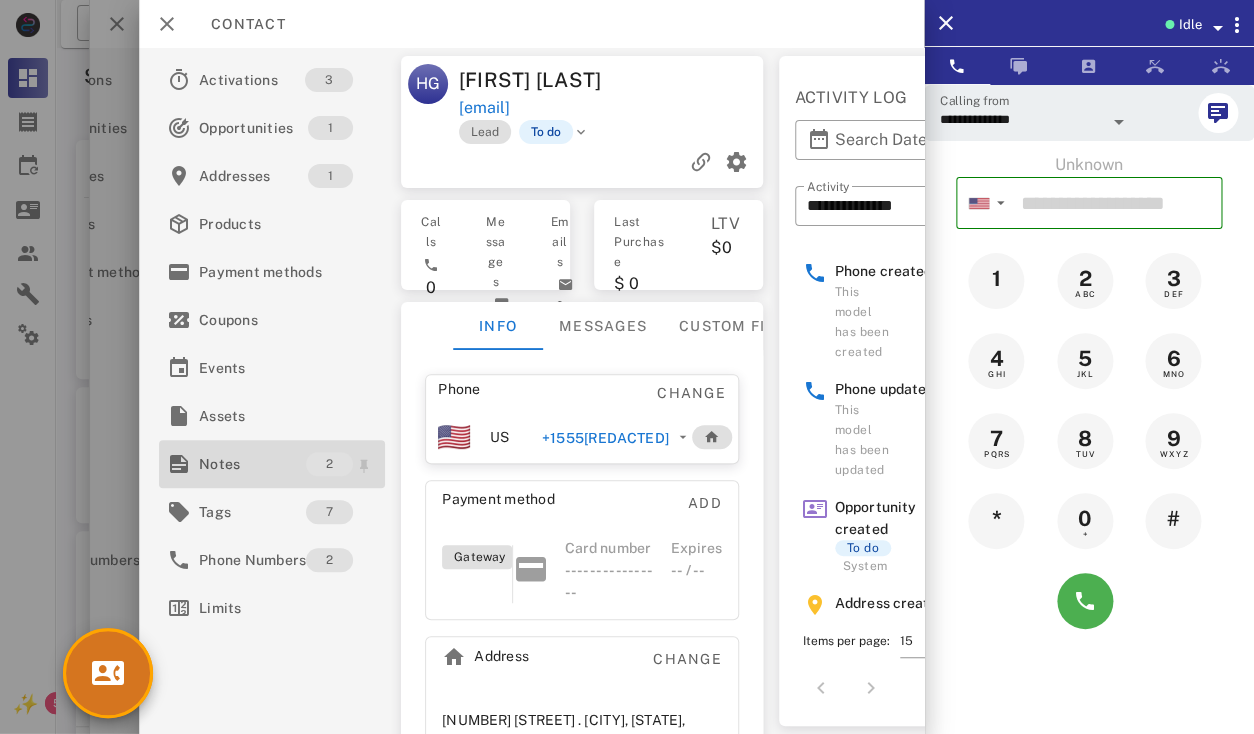 click on "Notes" at bounding box center (252, 464) 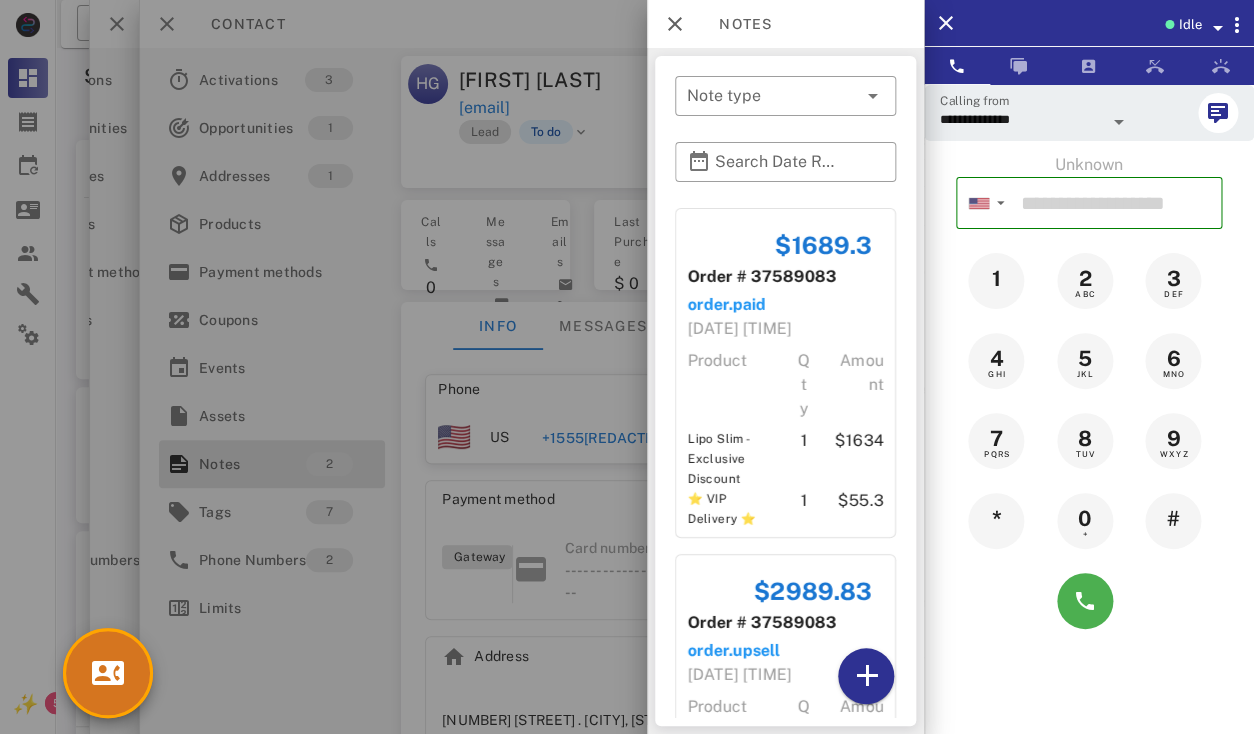 scroll, scrollTop: 256, scrollLeft: 0, axis: vertical 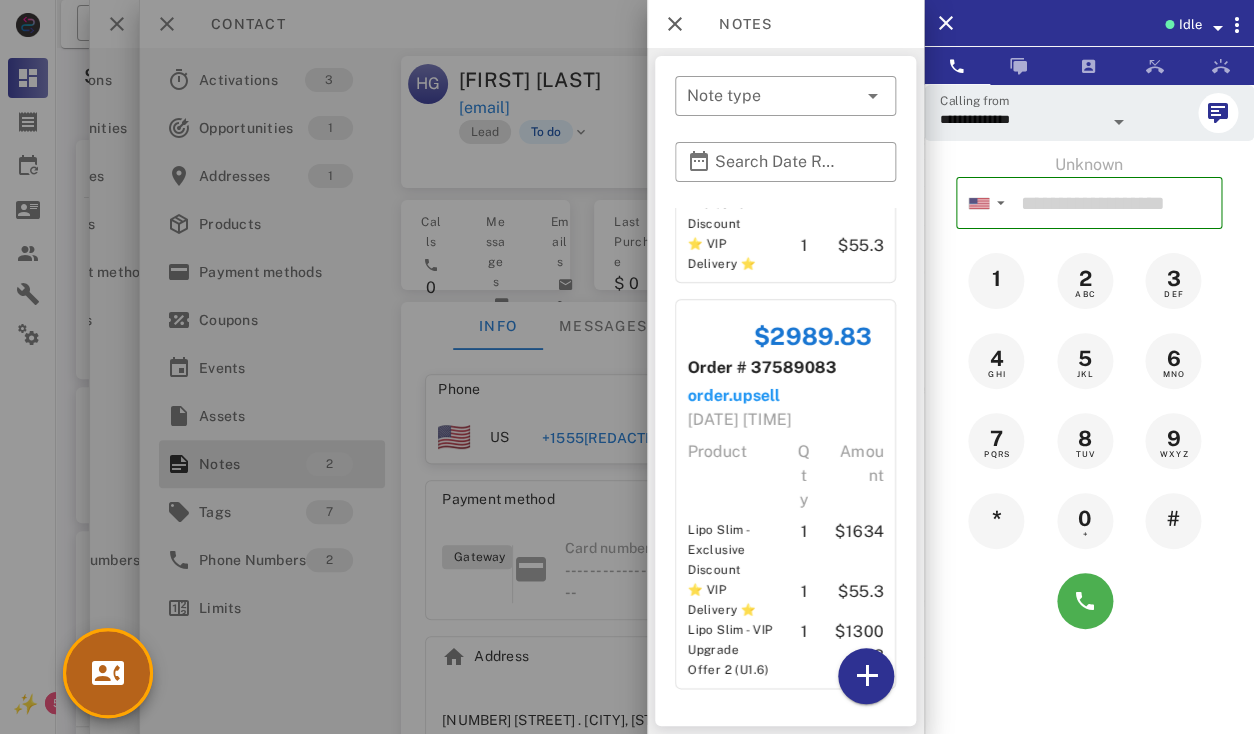click at bounding box center [108, 673] 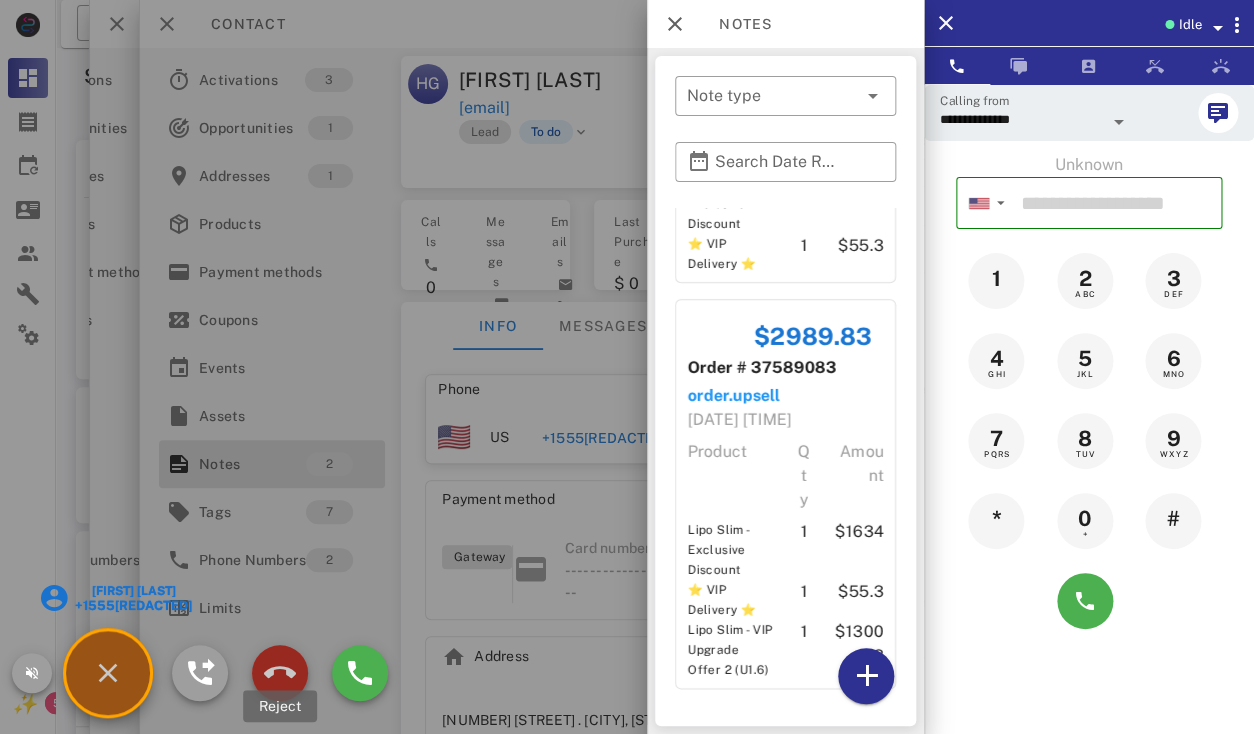 click at bounding box center [280, 673] 